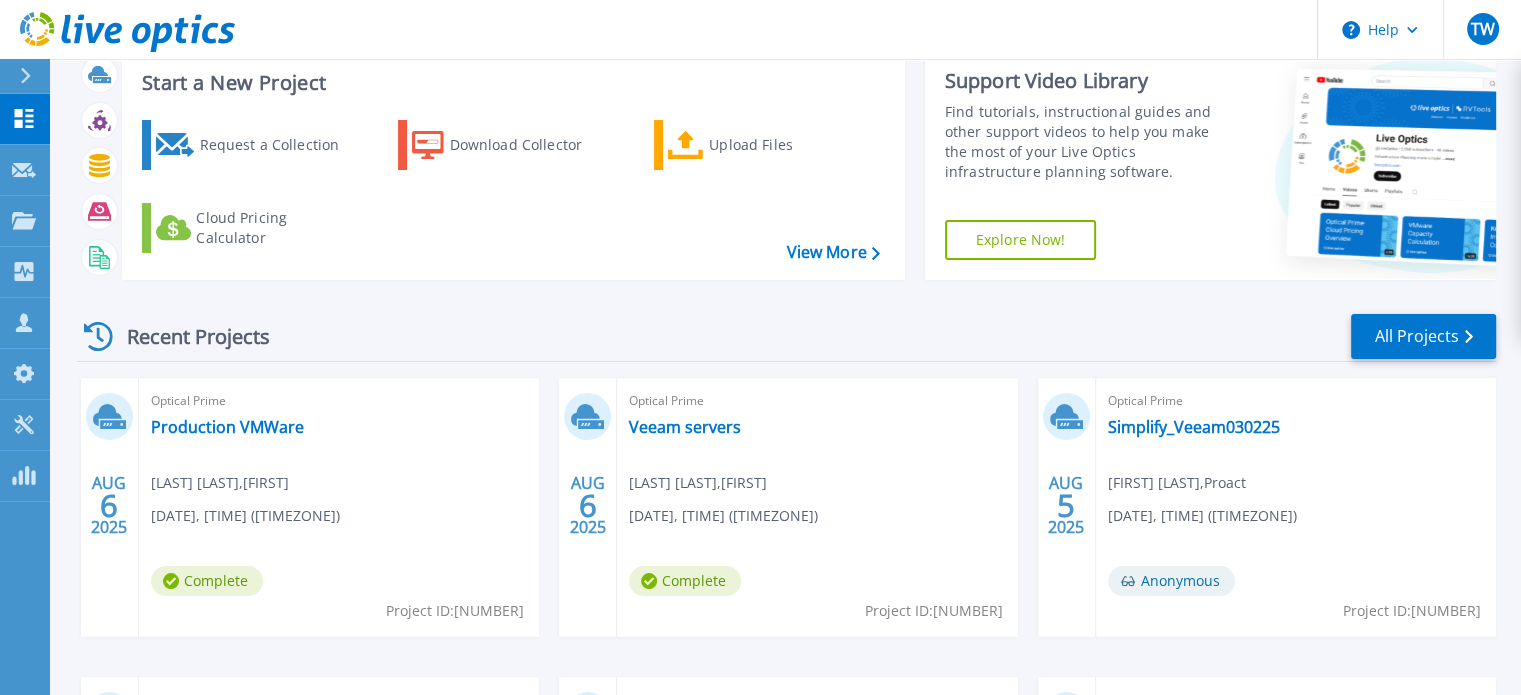 scroll, scrollTop: 100, scrollLeft: 0, axis: vertical 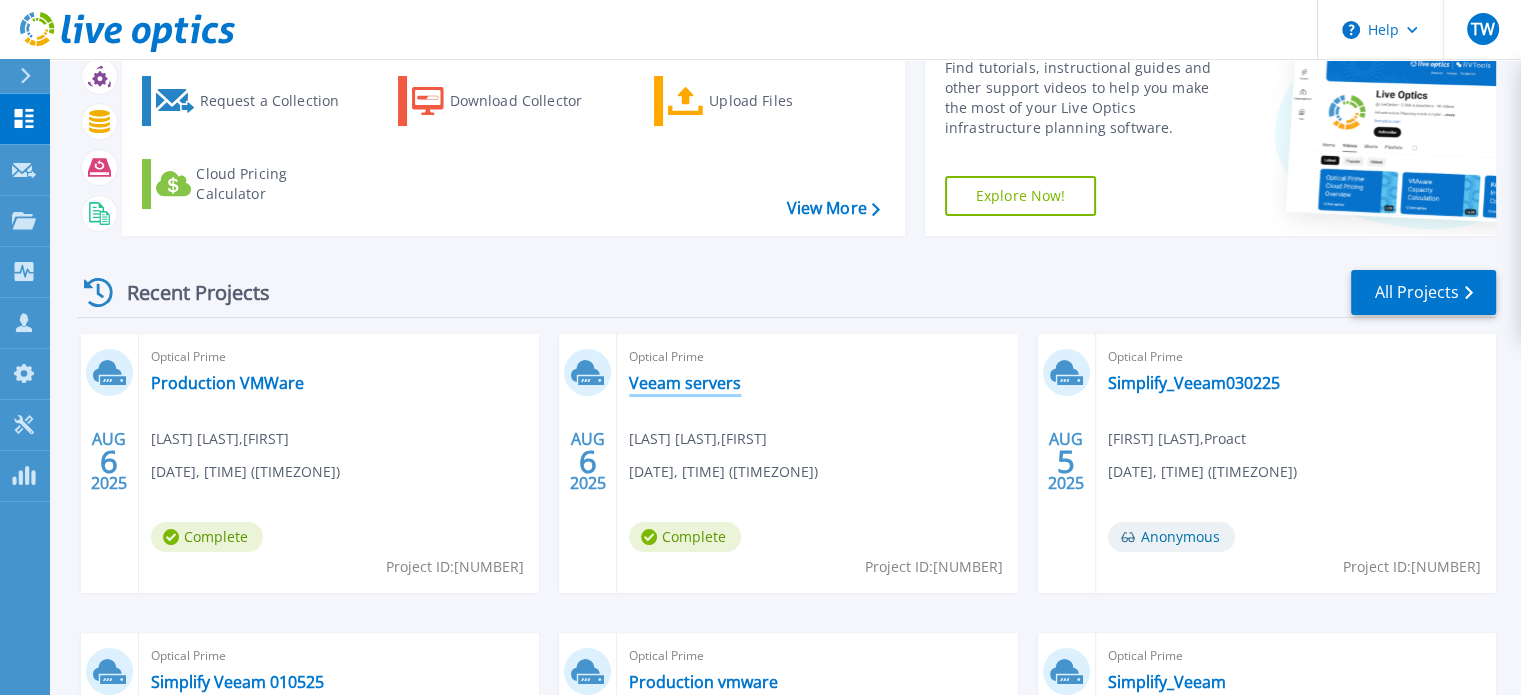 click on "Veeam servers" at bounding box center (685, 383) 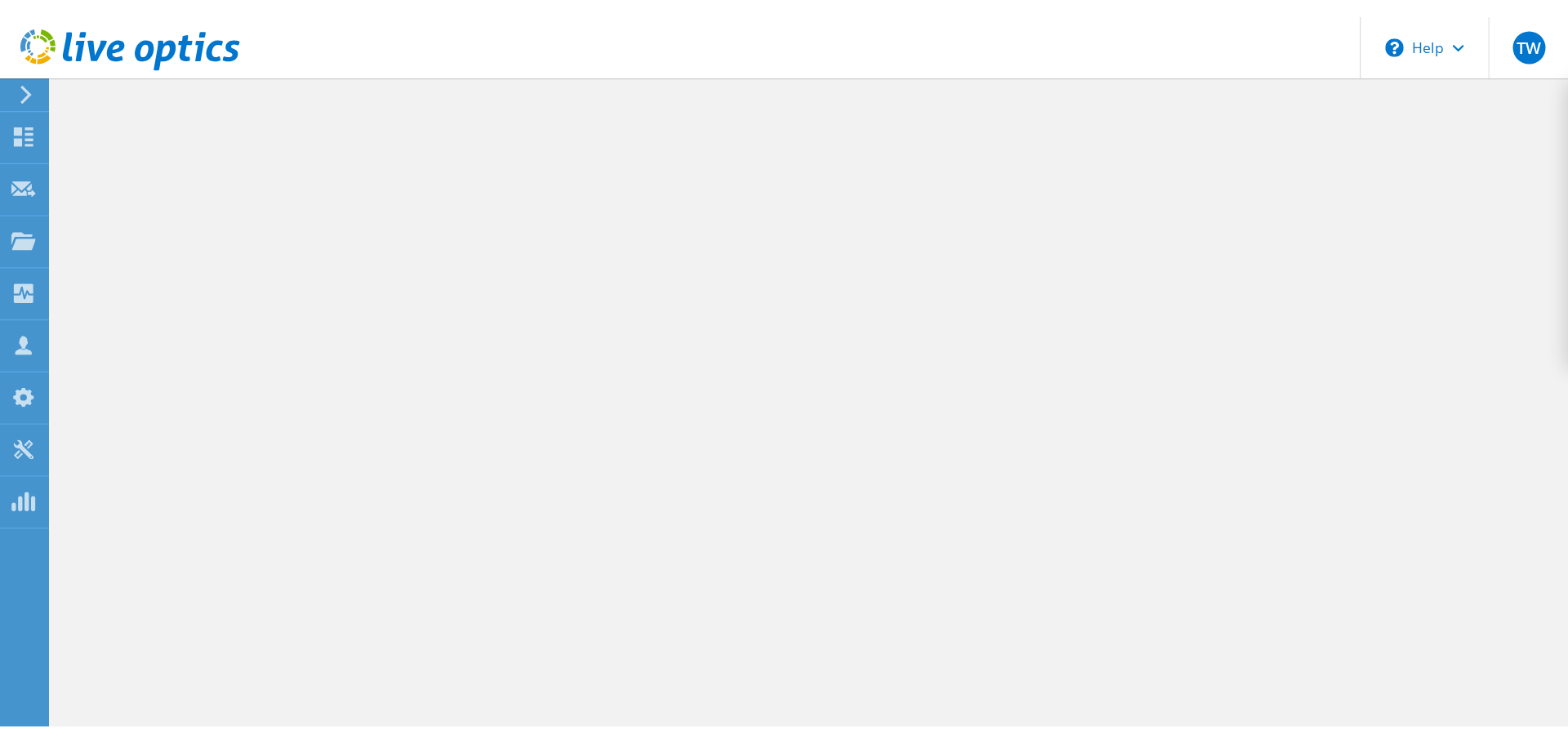 scroll, scrollTop: 0, scrollLeft: 0, axis: both 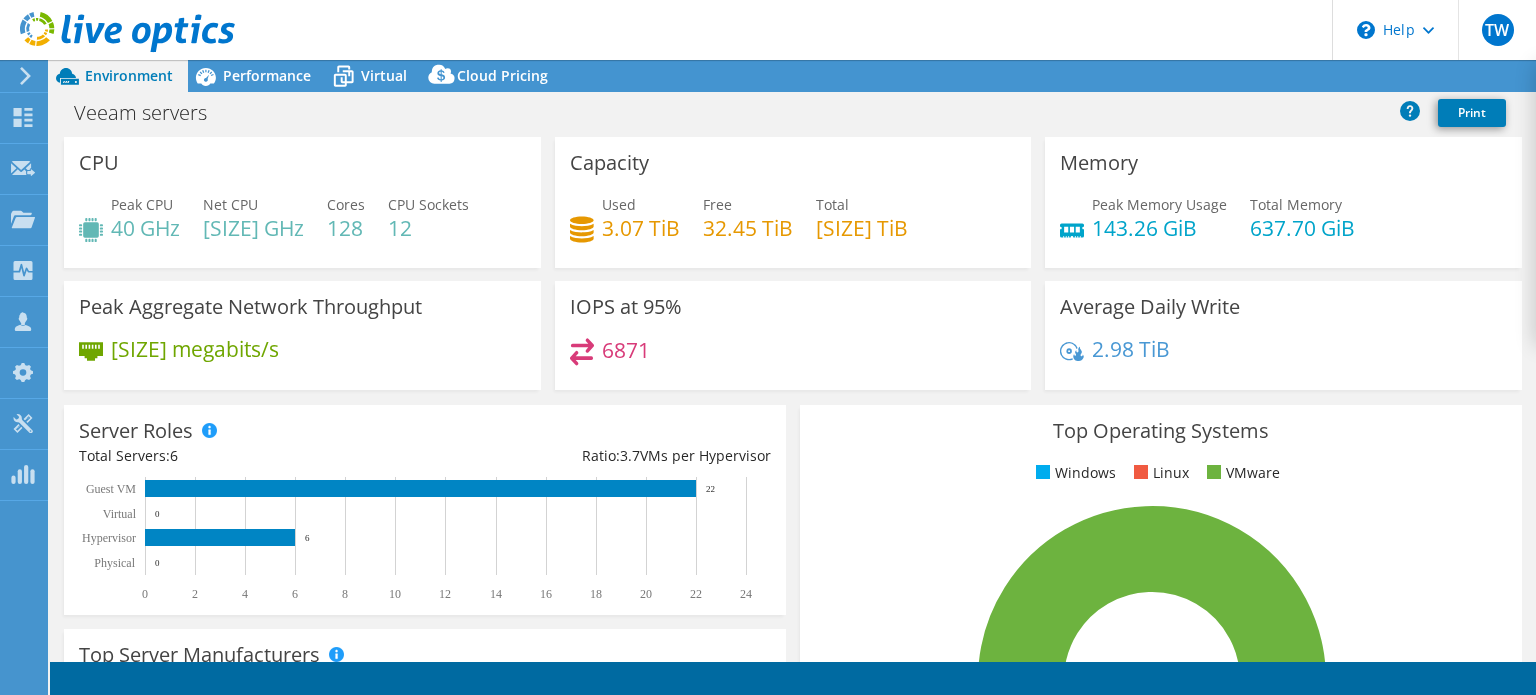select on "EULondon" 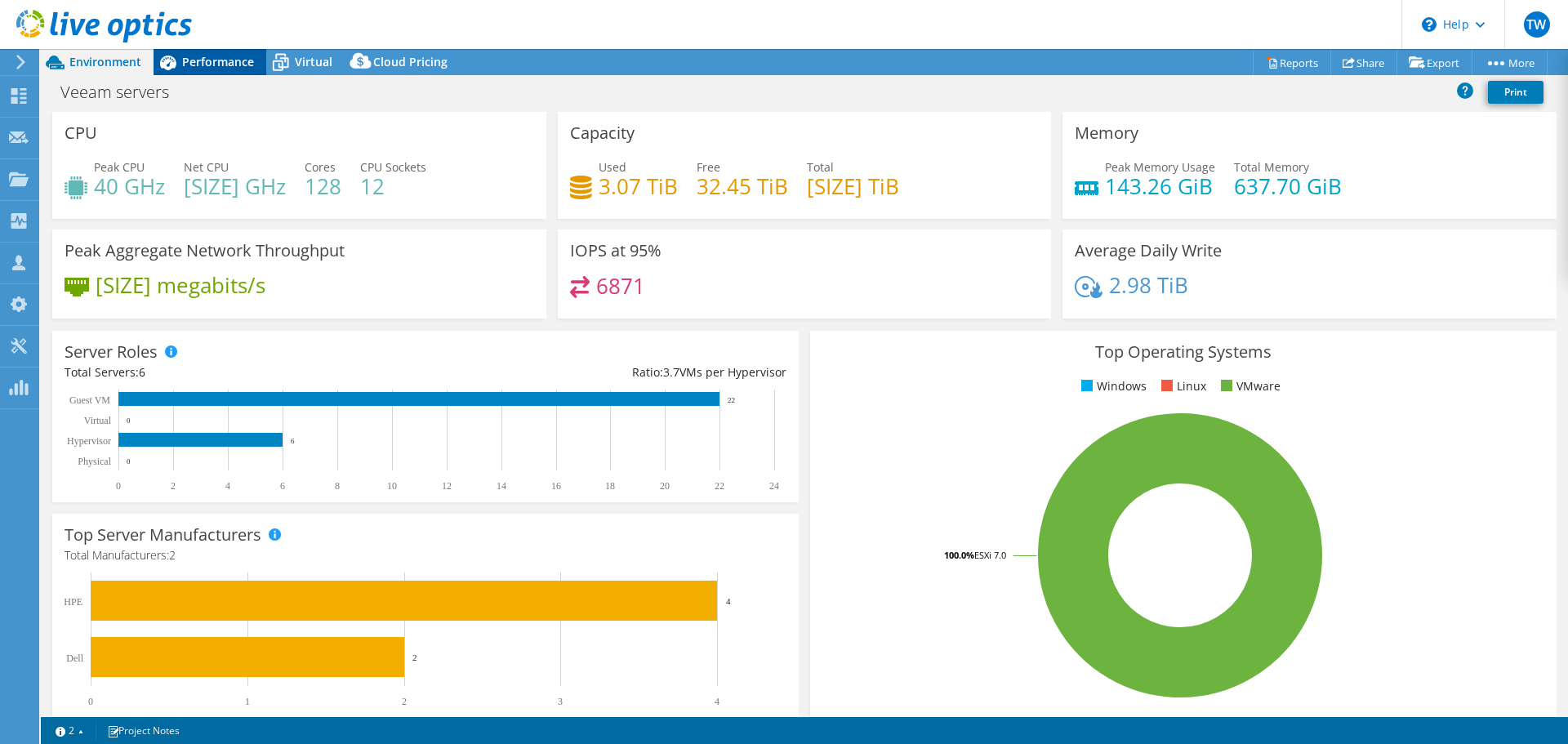 click on "Performance" at bounding box center [218, 61] 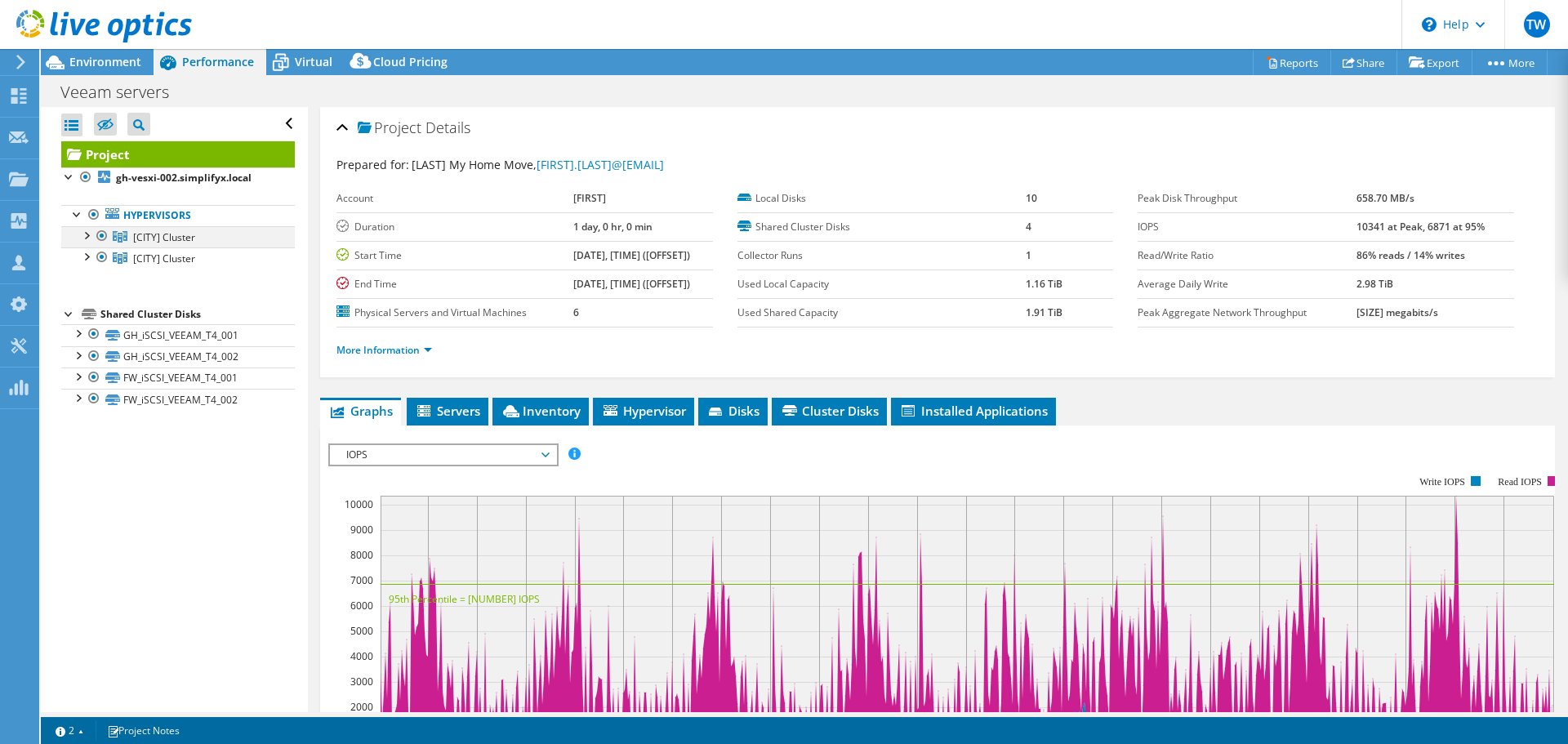 click at bounding box center (102, 236) 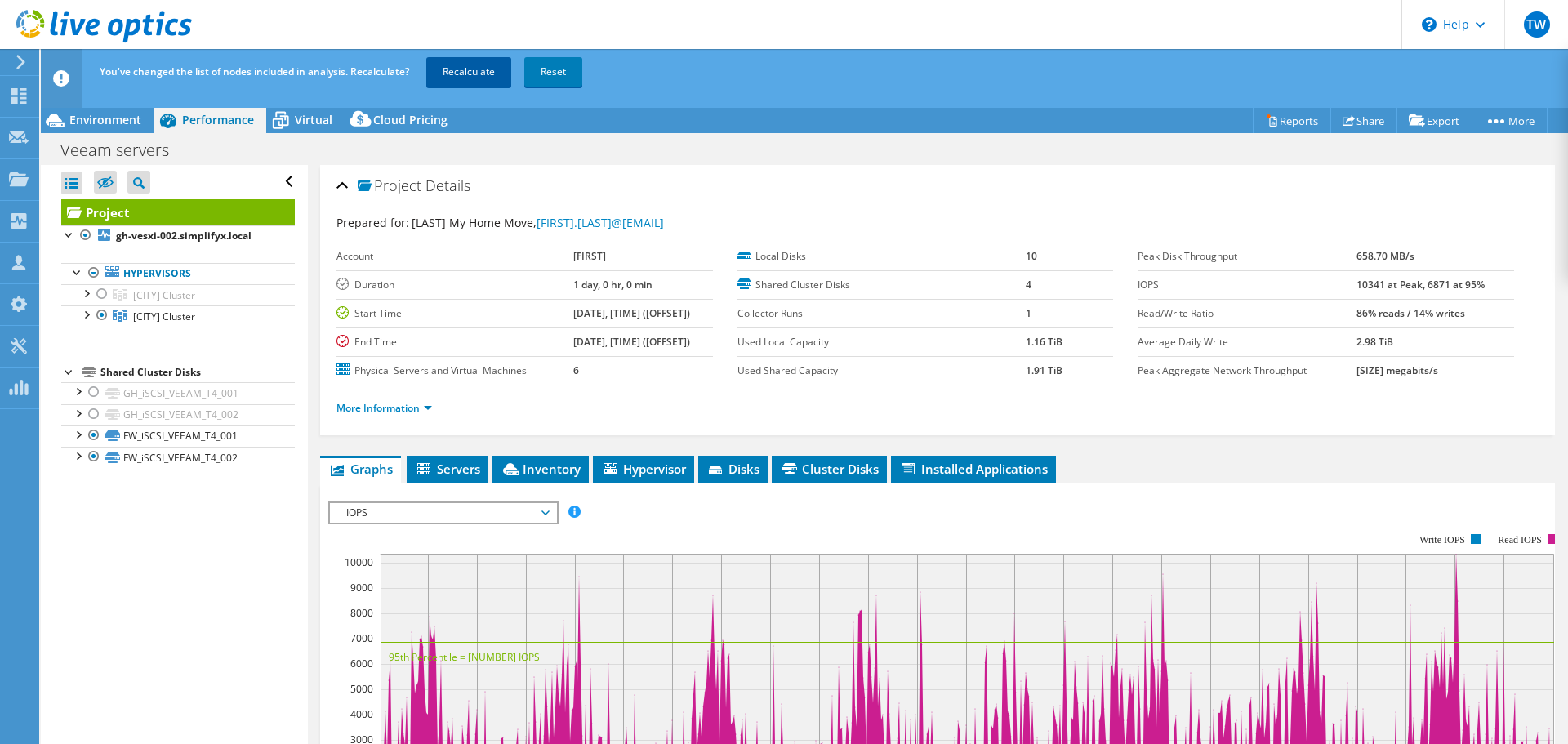 click on "Recalculate" at bounding box center (469, 72) 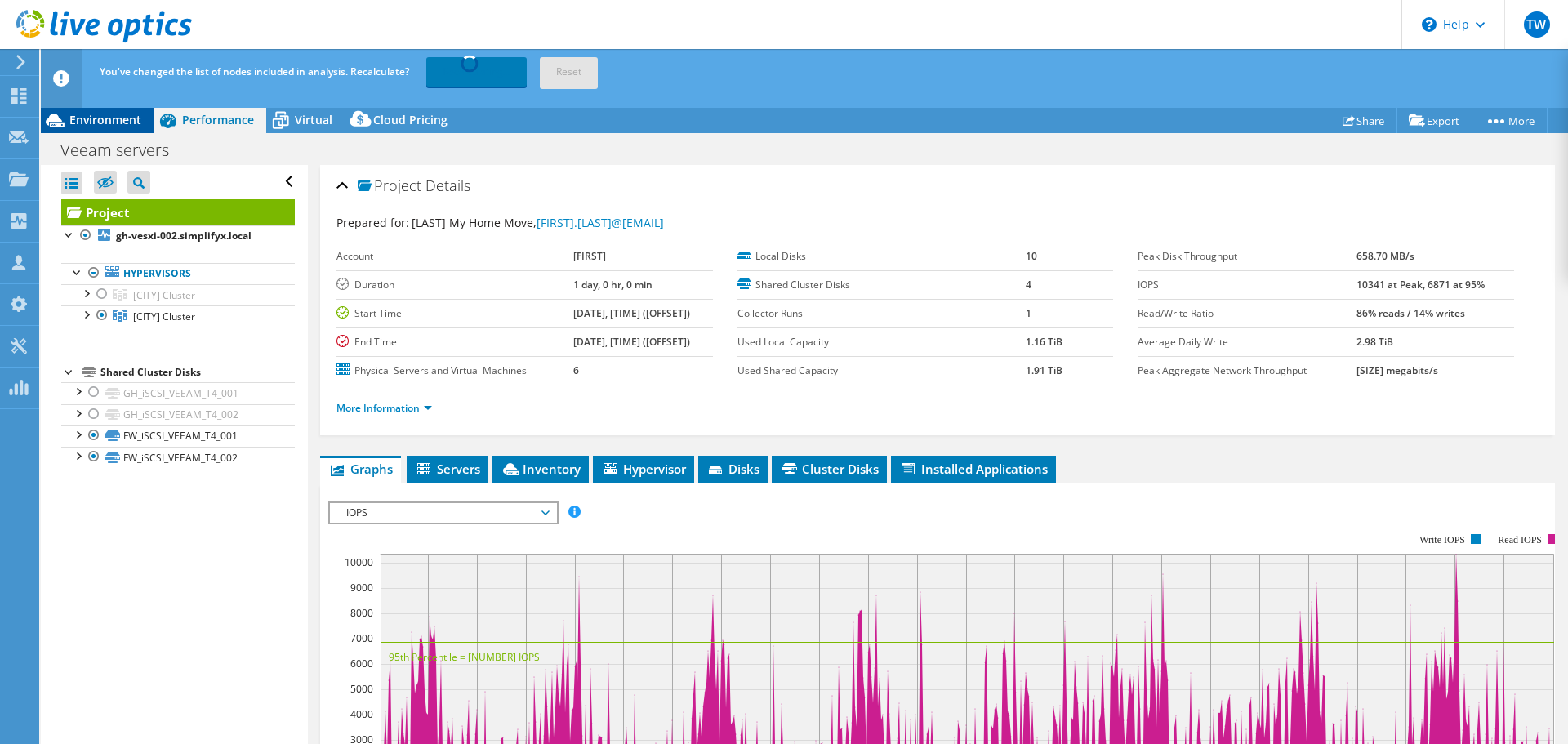 click on "Environment" at bounding box center (105, 119) 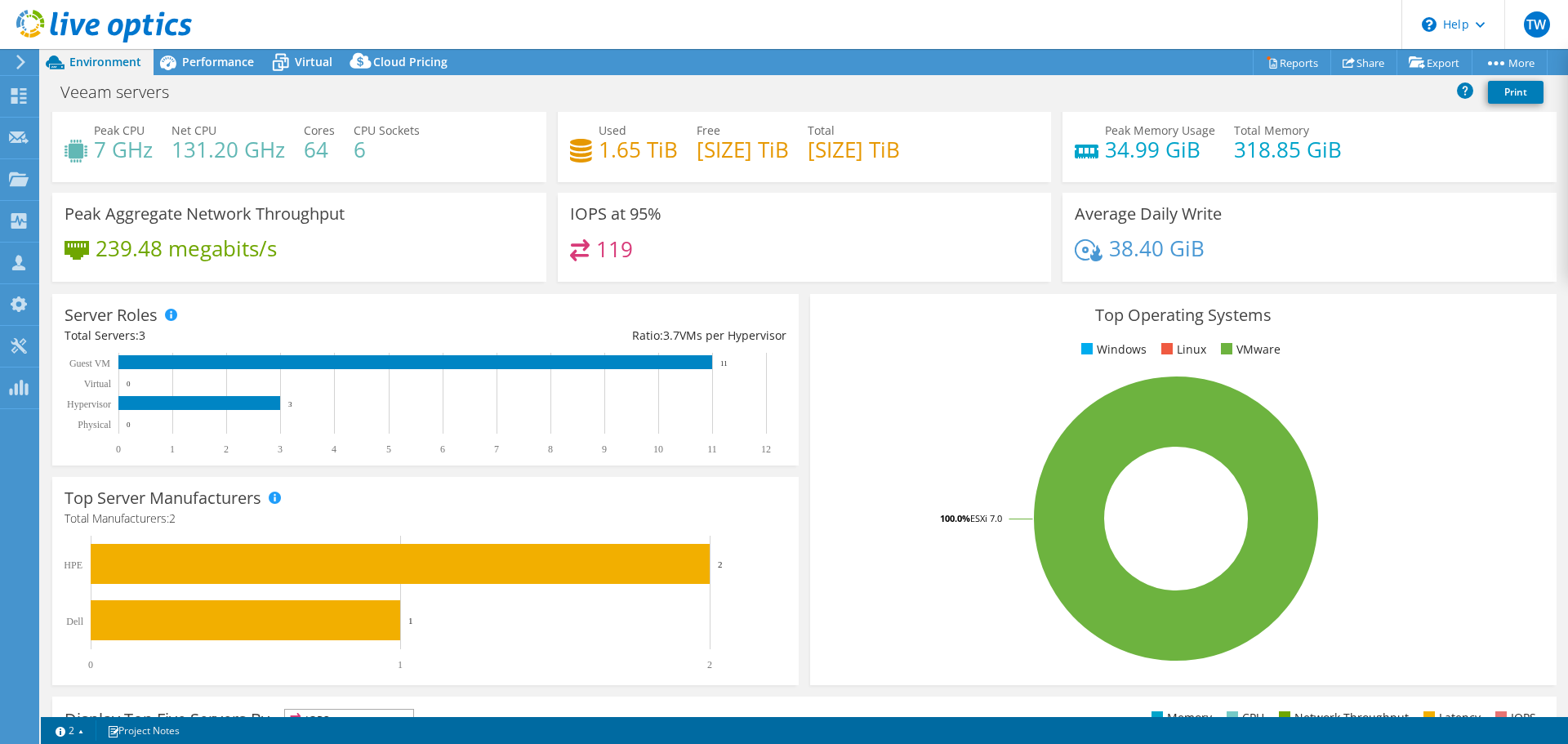 scroll, scrollTop: 0, scrollLeft: 0, axis: both 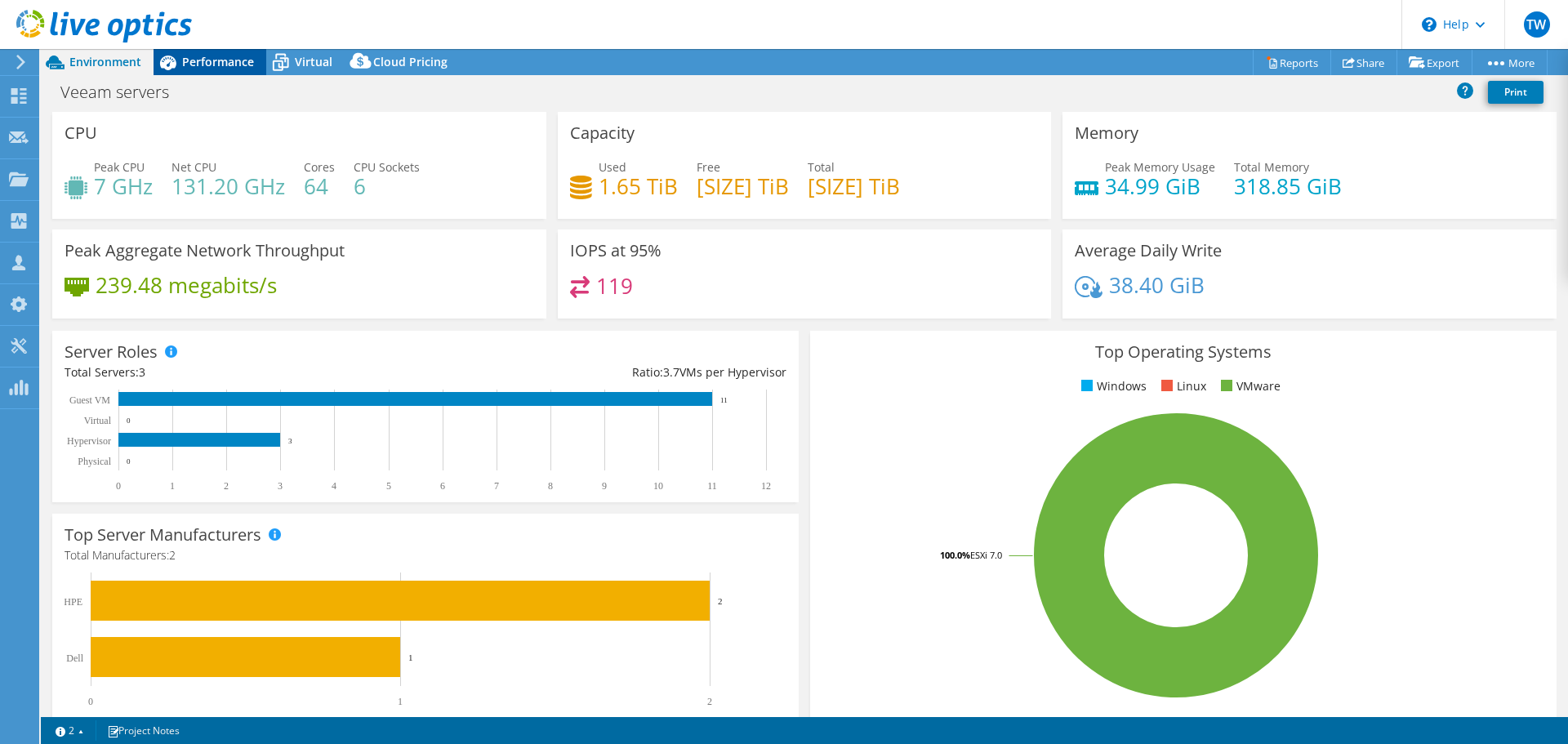 click on "Performance" at bounding box center [218, 61] 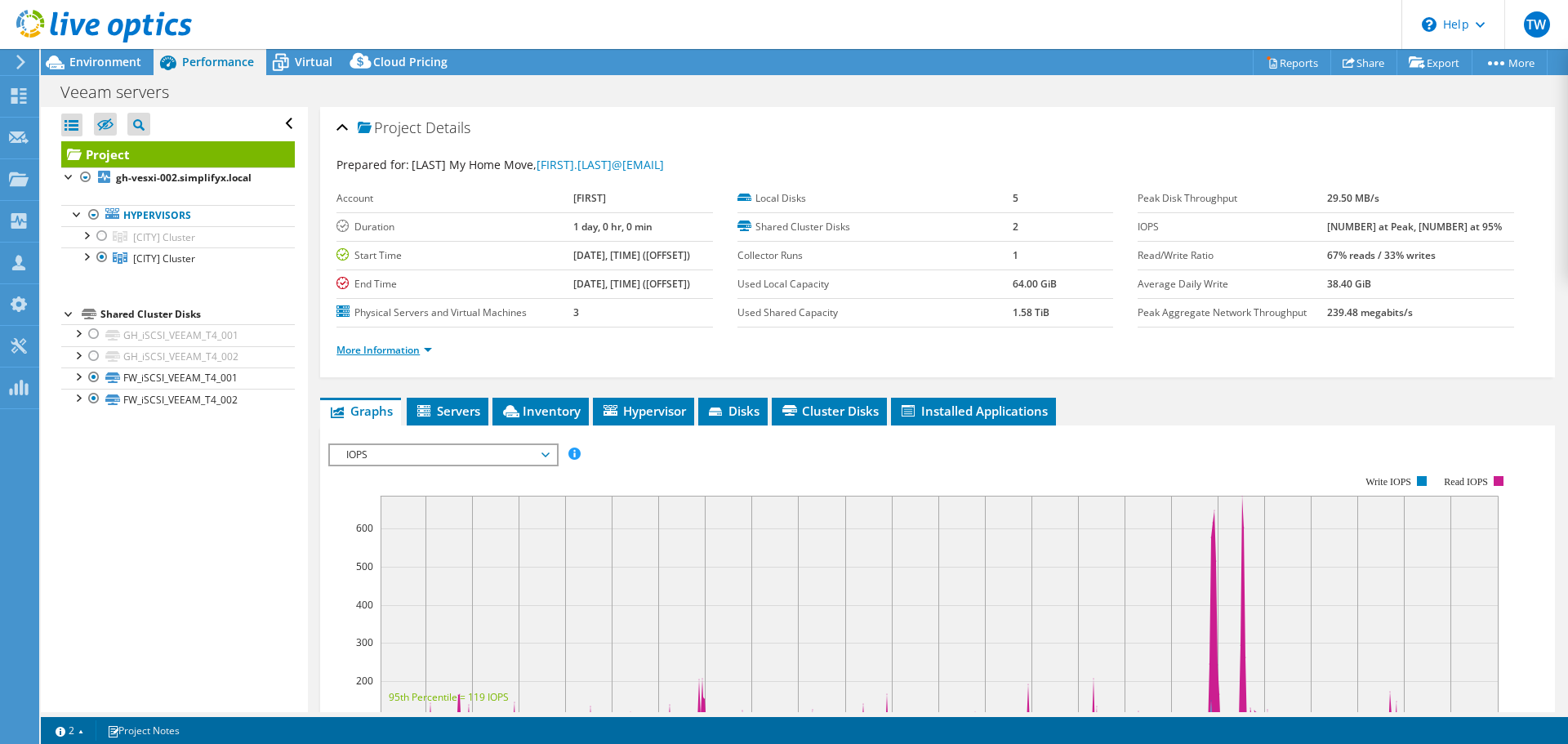 click on "More Information" at bounding box center [384, 350] 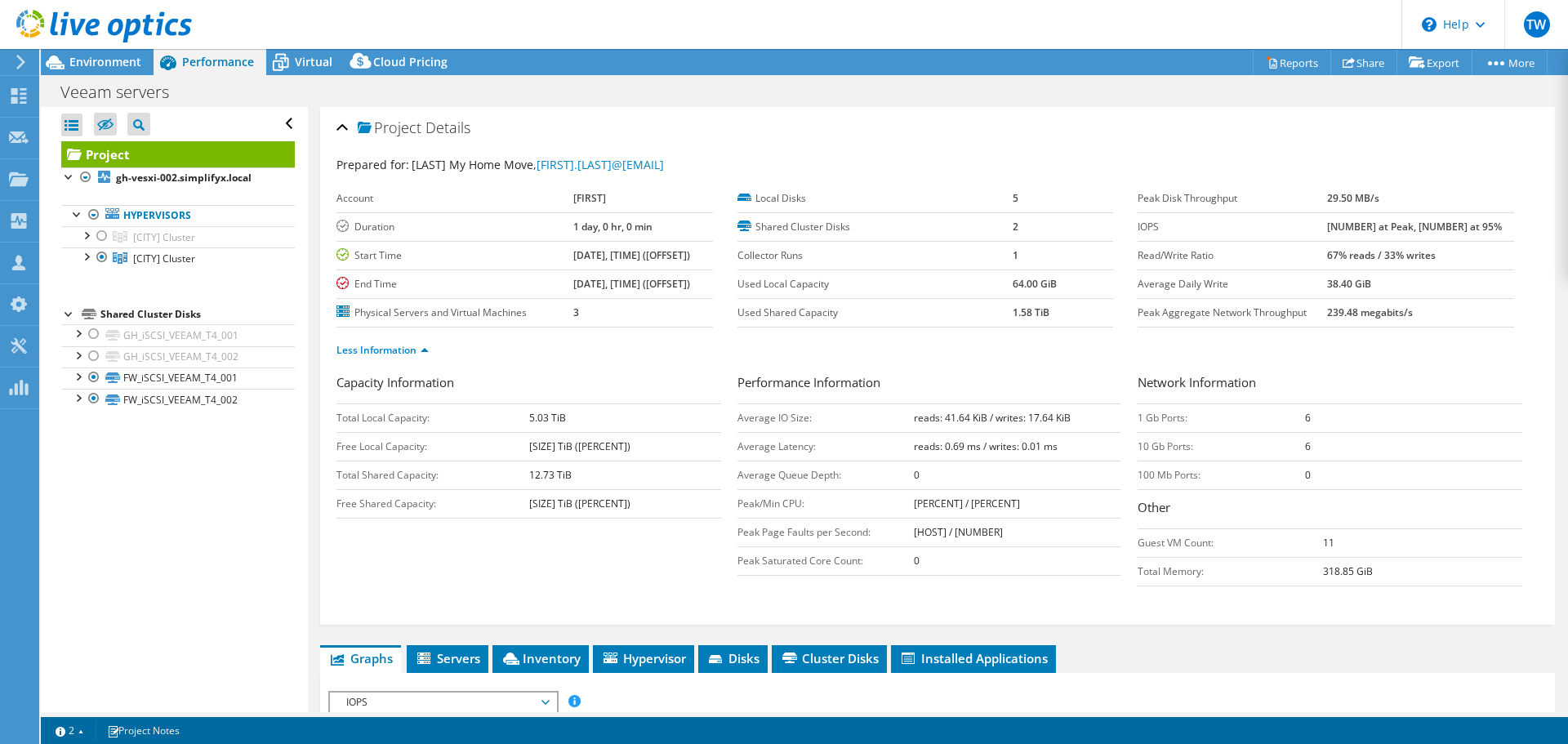 scroll, scrollTop: 327, scrollLeft: 0, axis: vertical 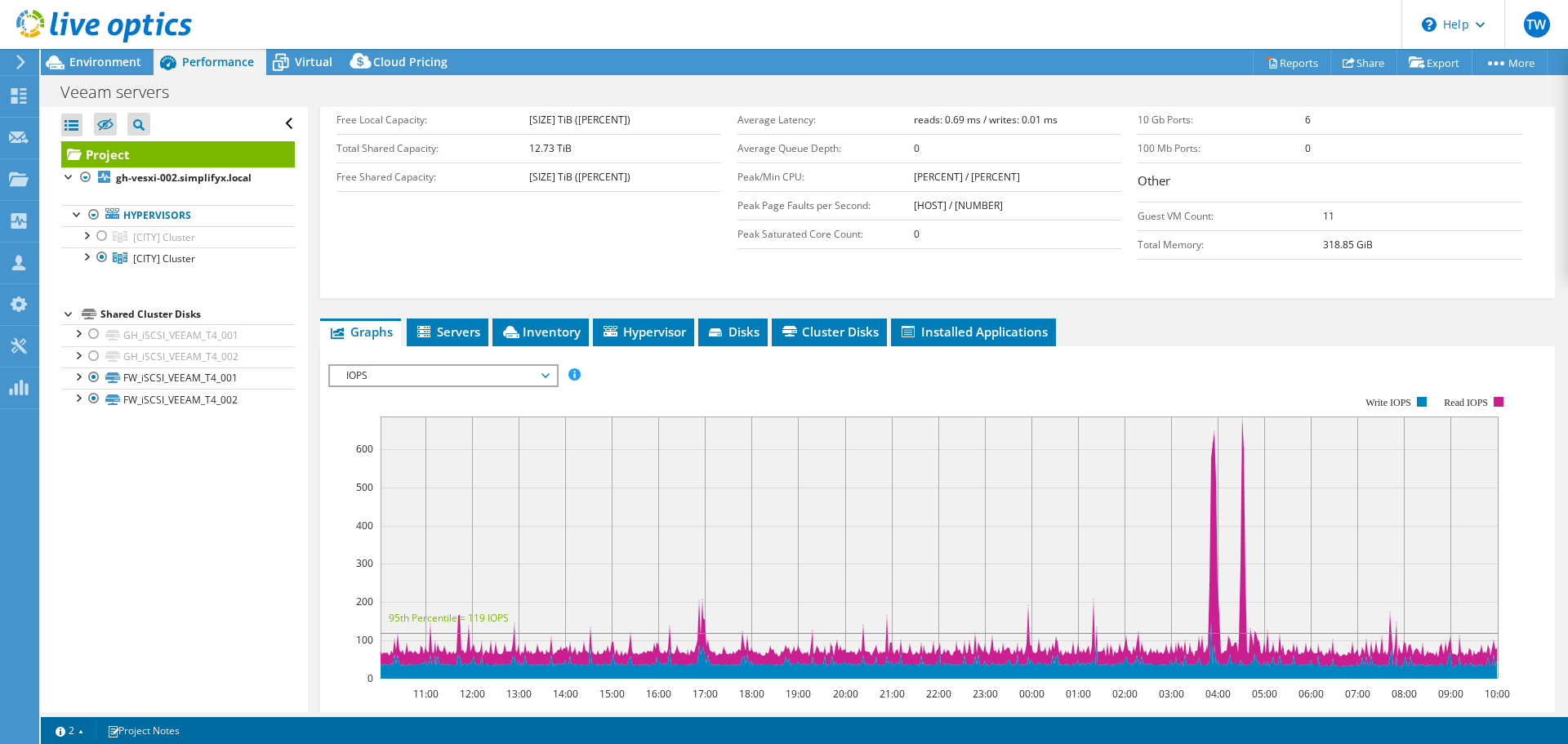 click on "IOPS" at bounding box center [443, 376] 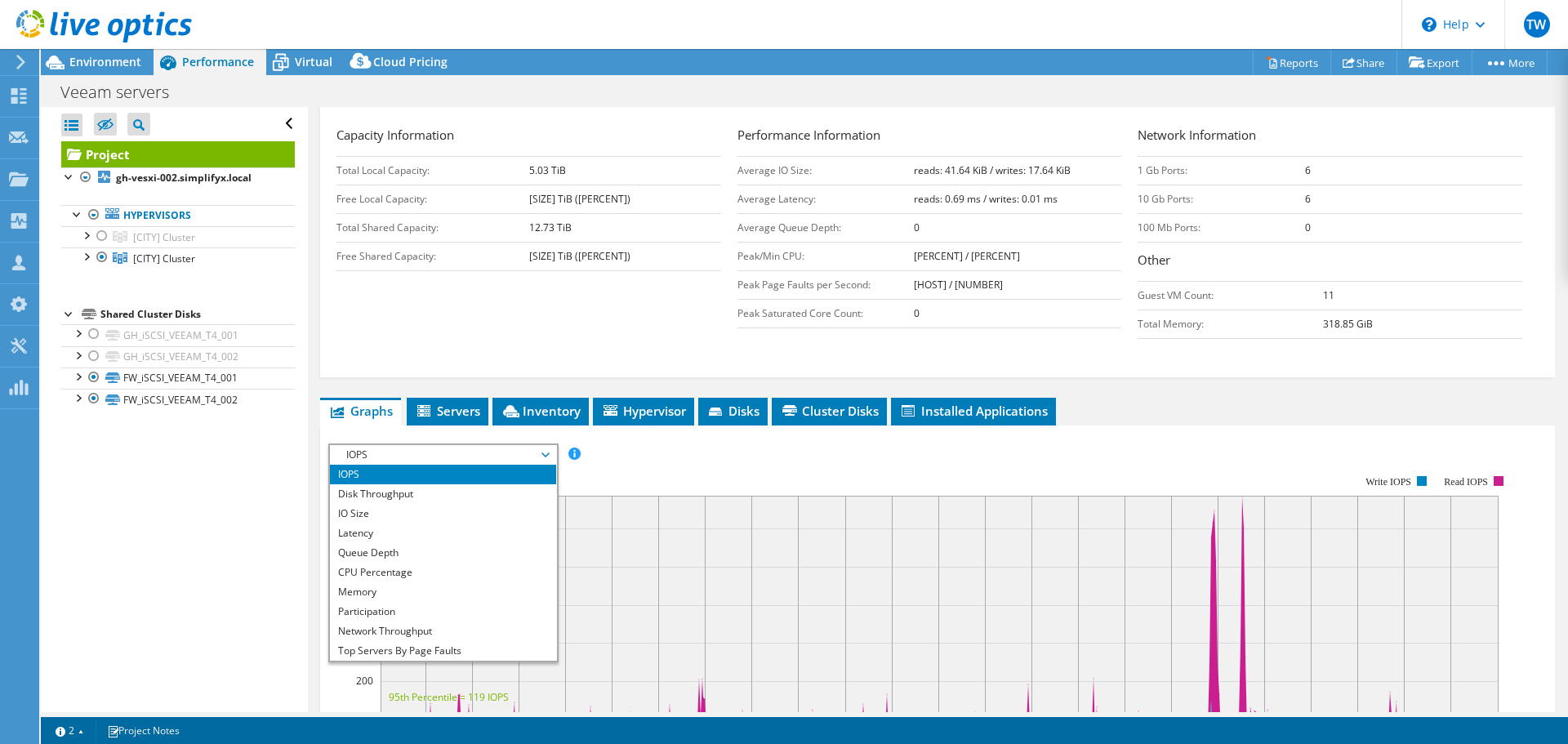 scroll, scrollTop: 327, scrollLeft: 0, axis: vertical 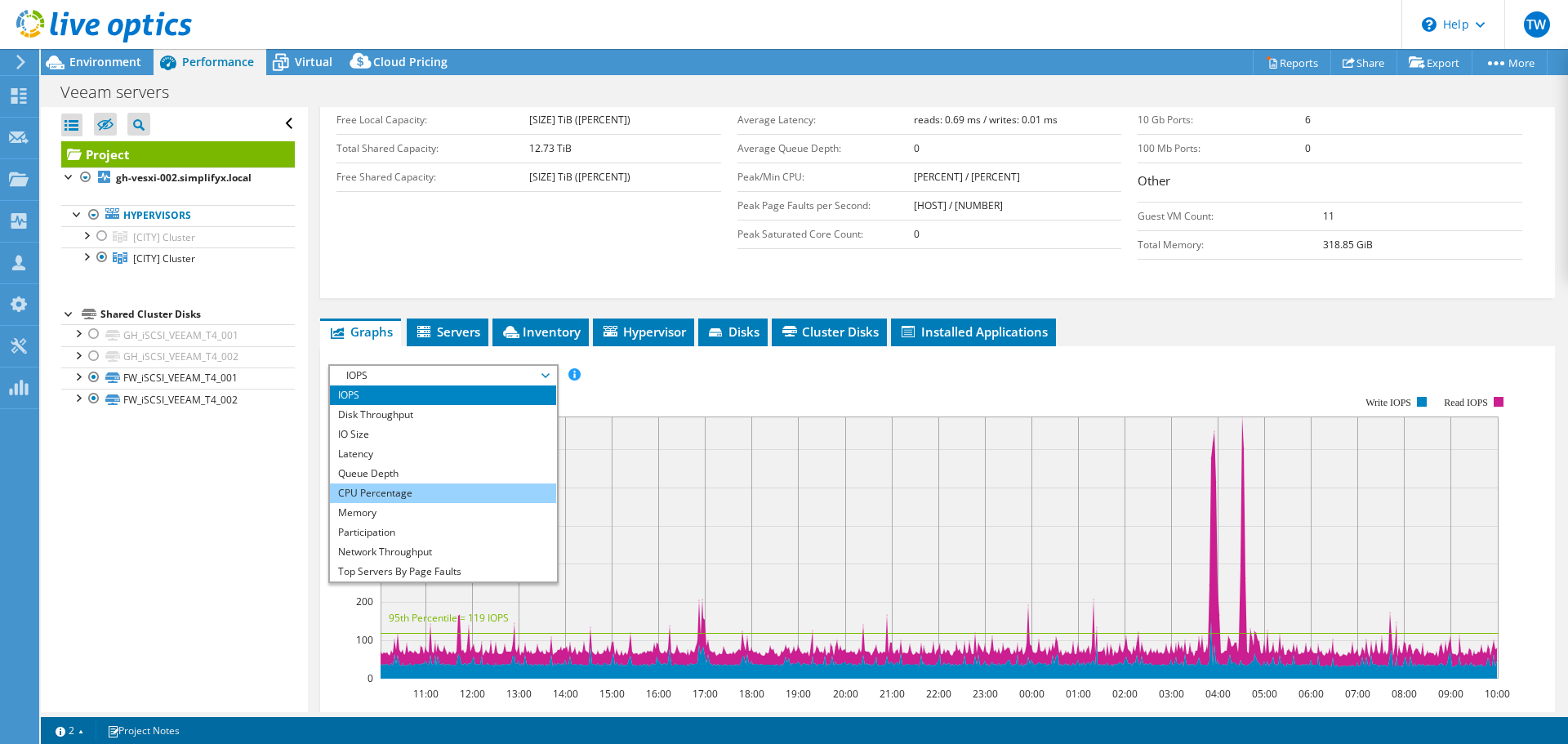 click on "CPU Percentage" at bounding box center (443, 493) 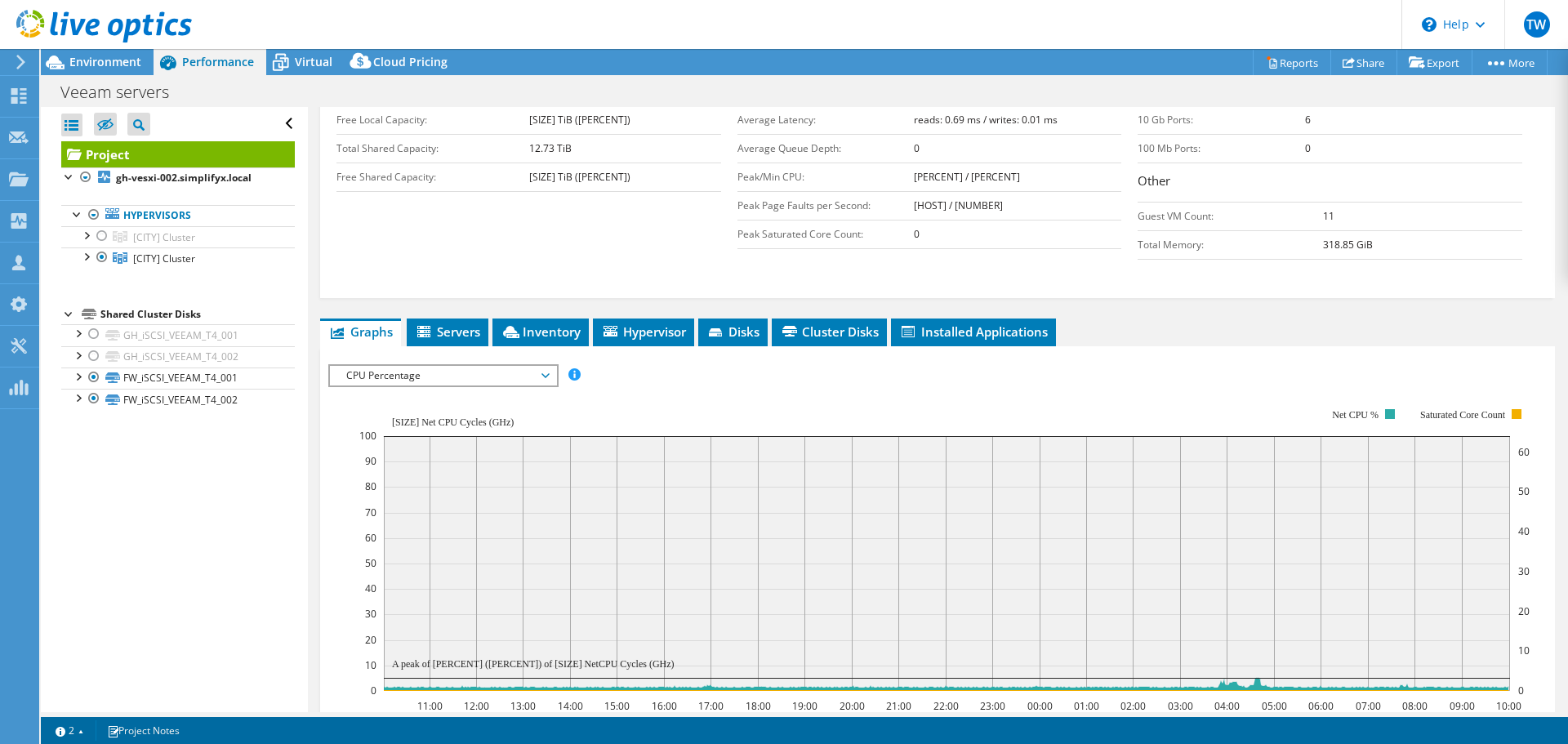 scroll, scrollTop: 408, scrollLeft: 0, axis: vertical 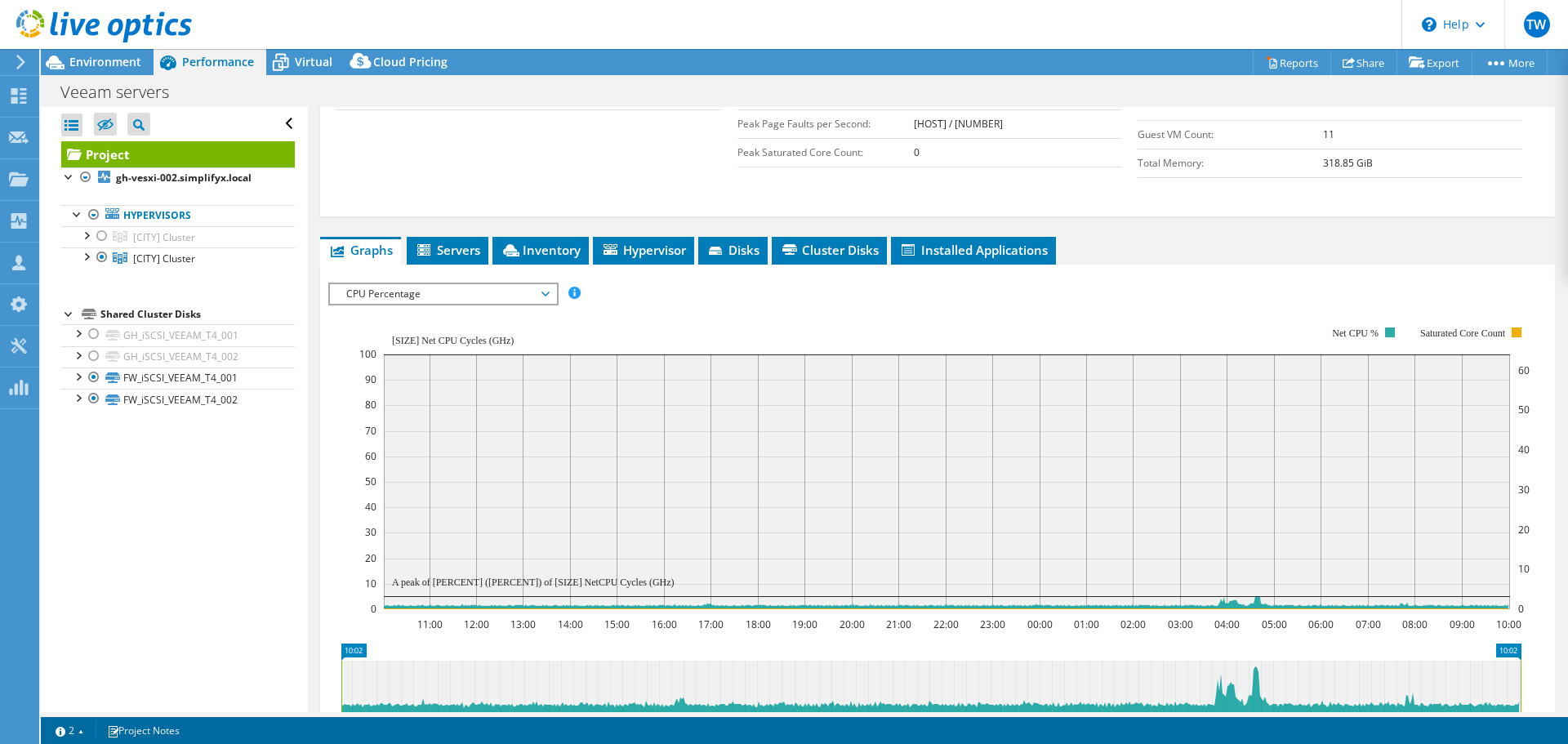 click on "CPU Percentage" at bounding box center (443, 294) 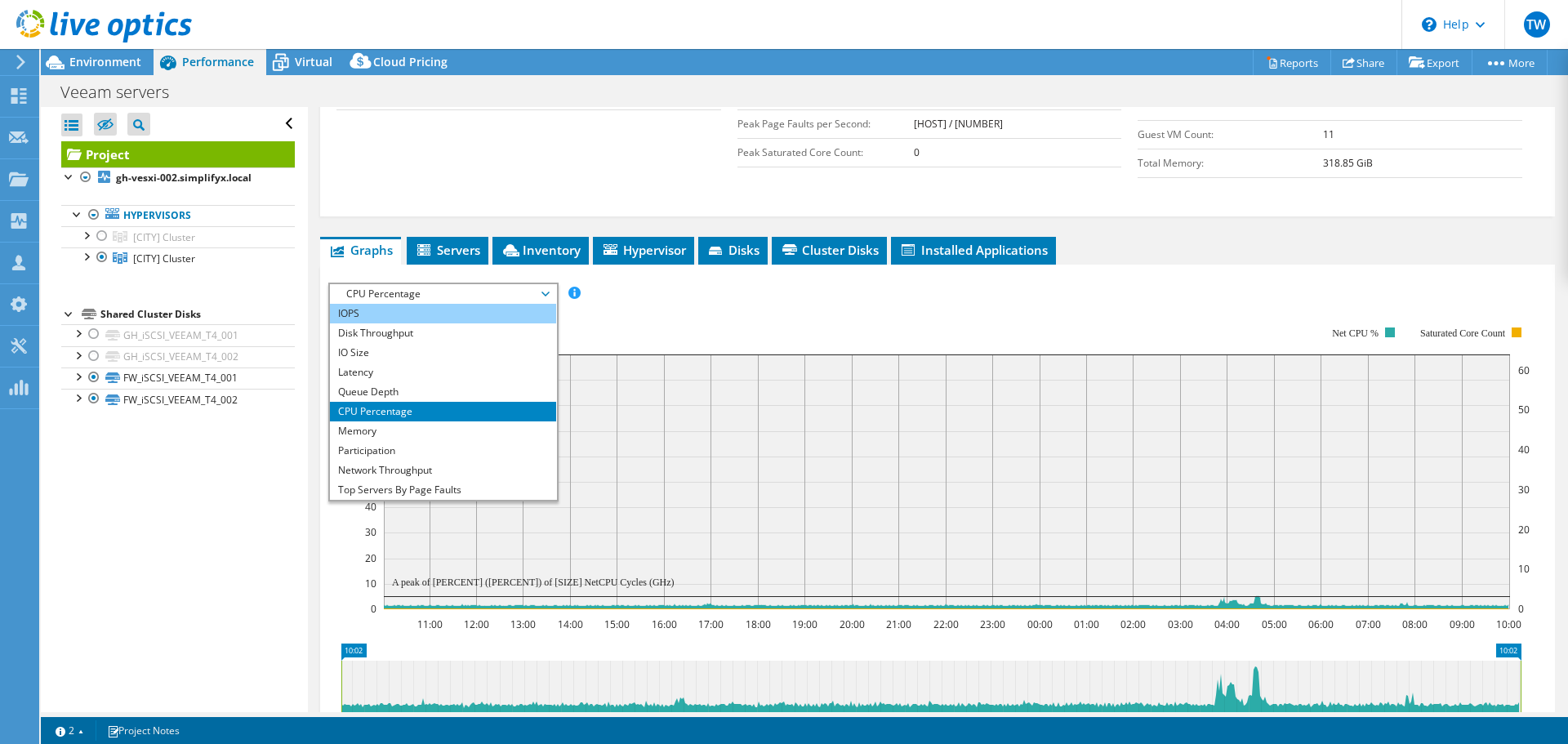 click on "IOPS" at bounding box center [443, 314] 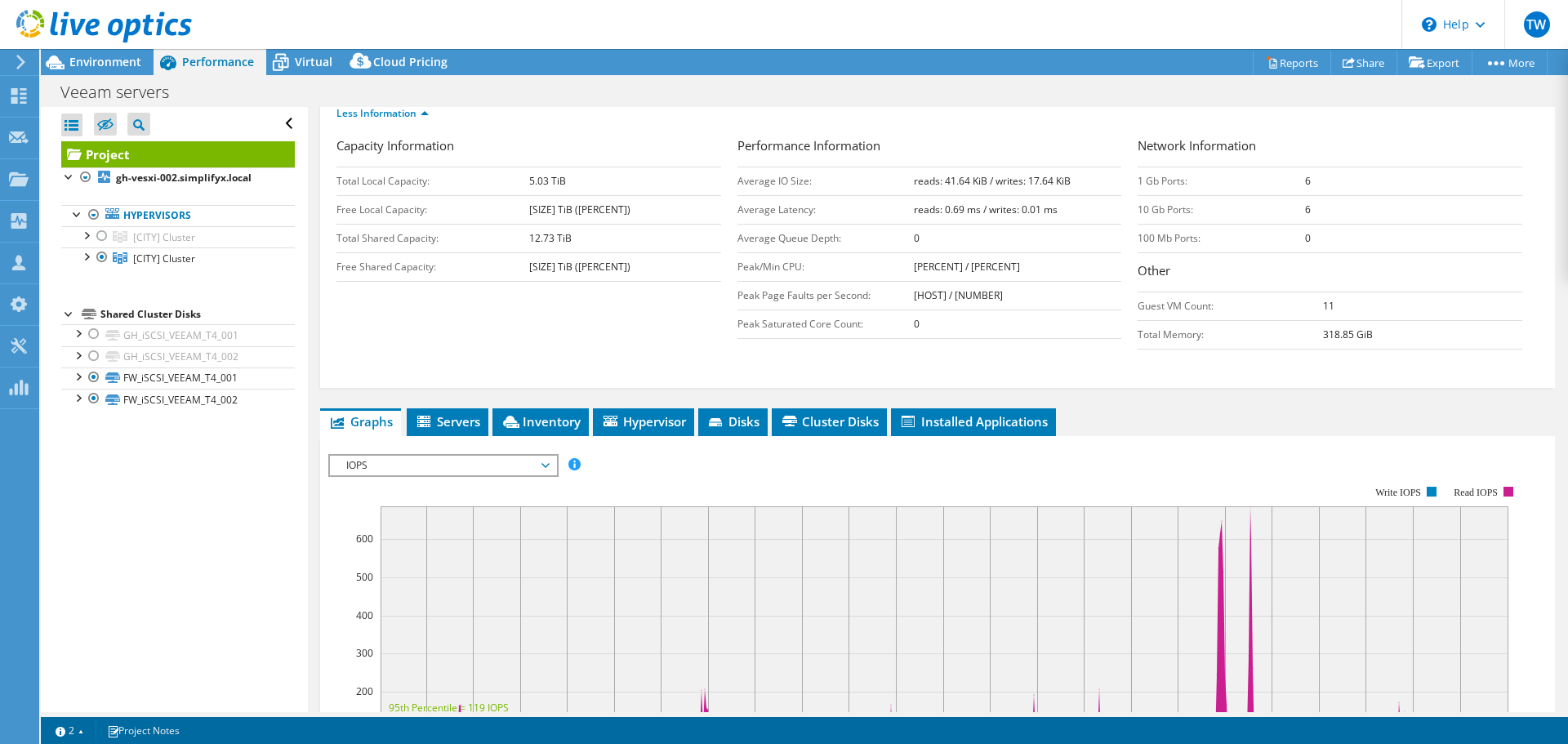 scroll, scrollTop: 0, scrollLeft: 0, axis: both 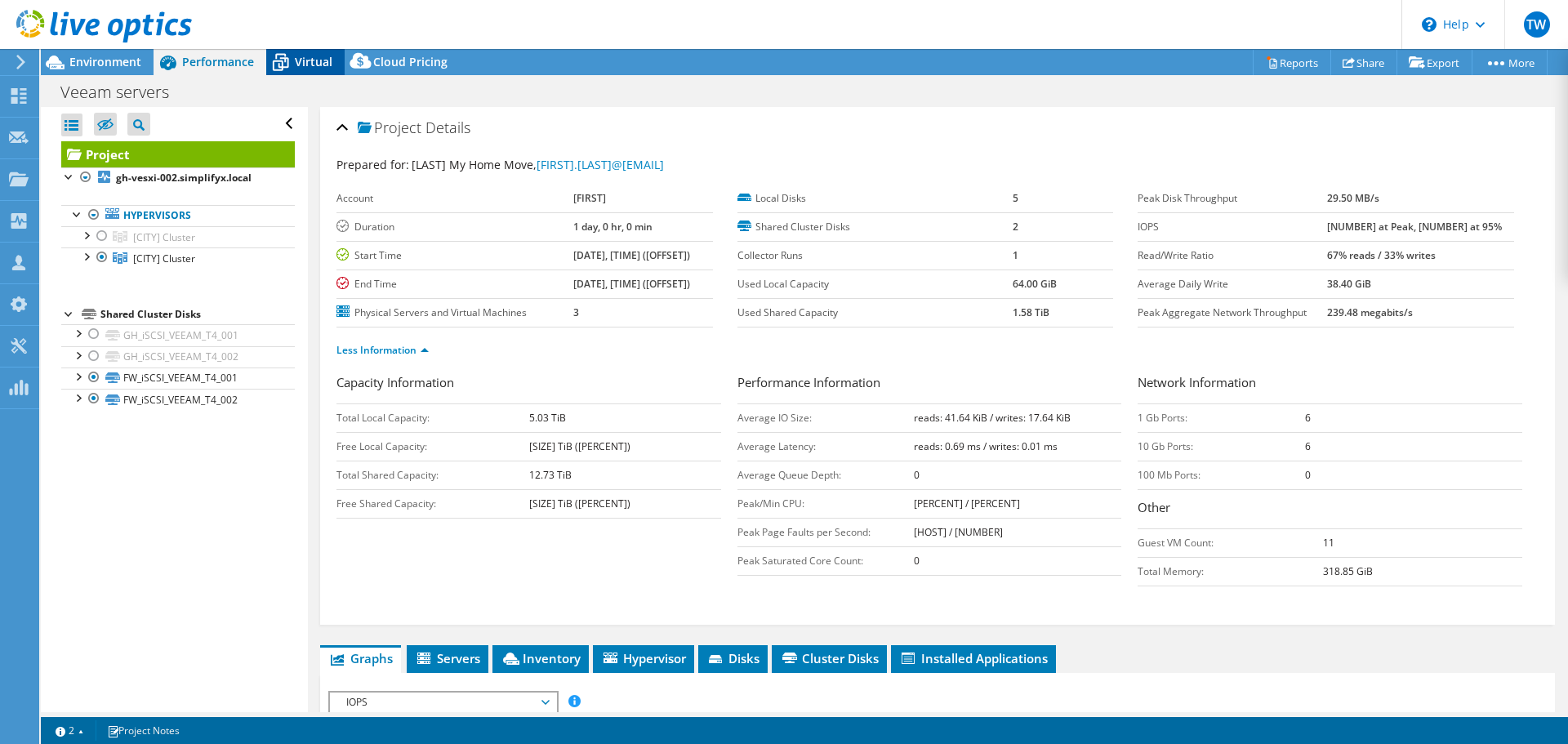 click on "Virtual" at bounding box center [314, 61] 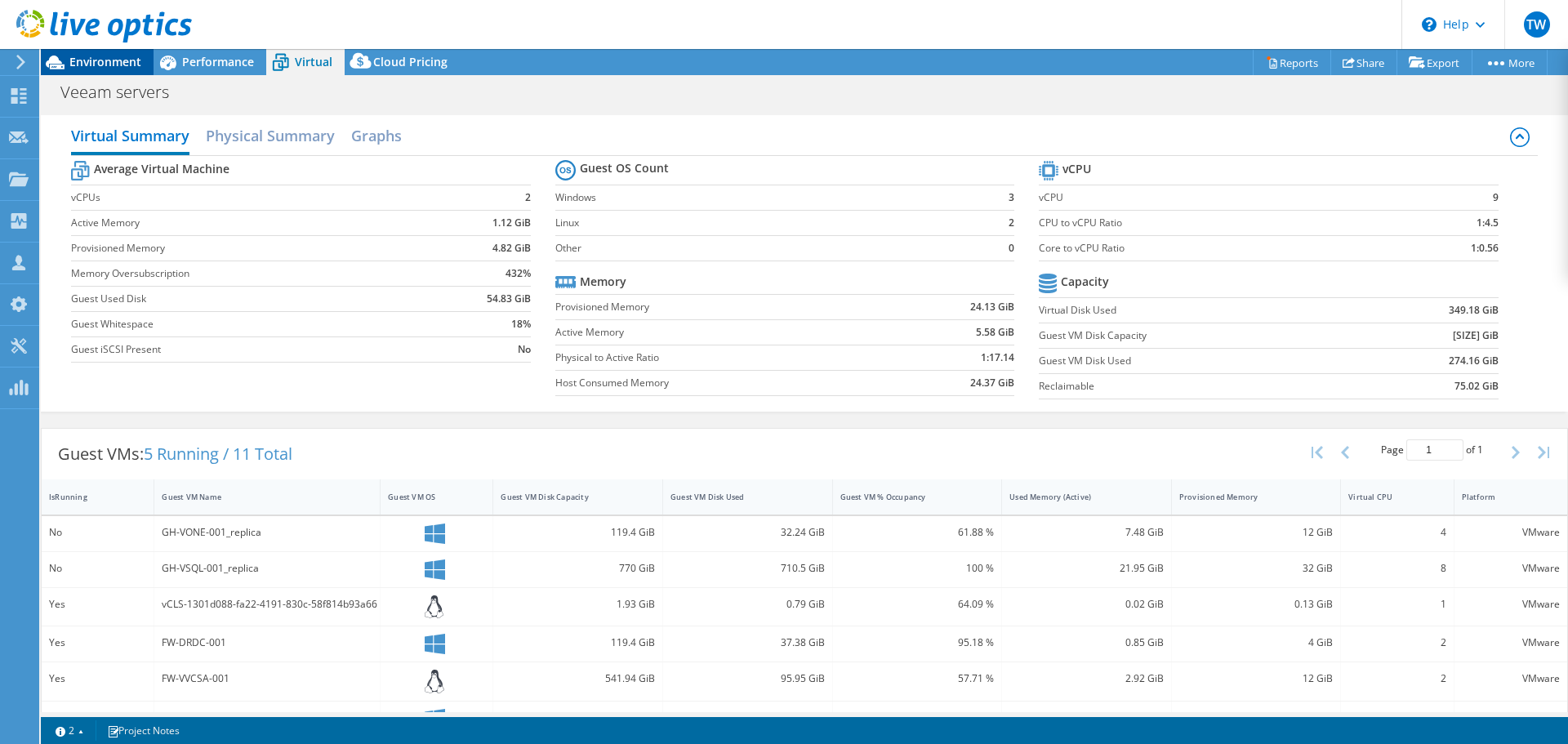 click on "Environment" at bounding box center [105, 61] 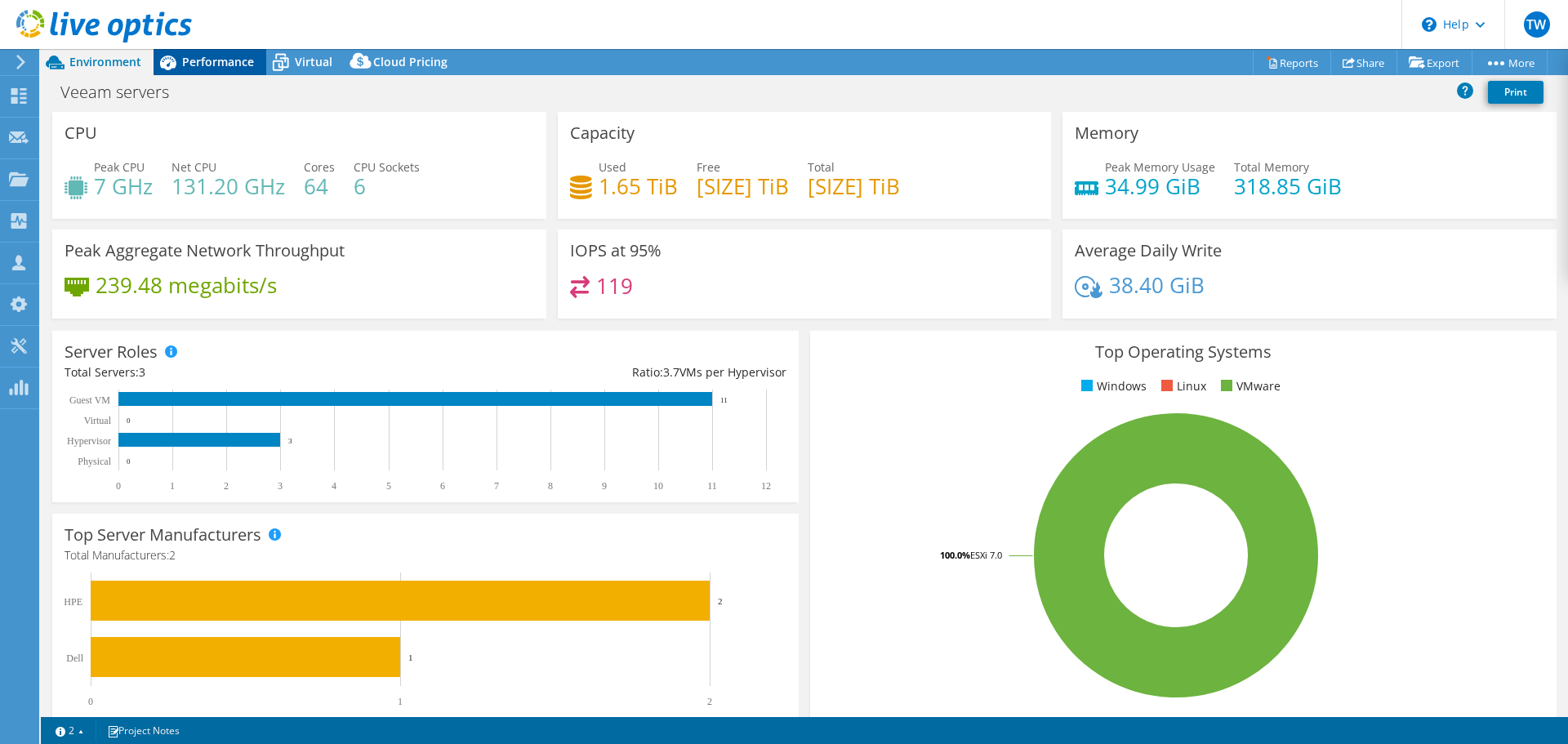 click on "Performance" at bounding box center [218, 61] 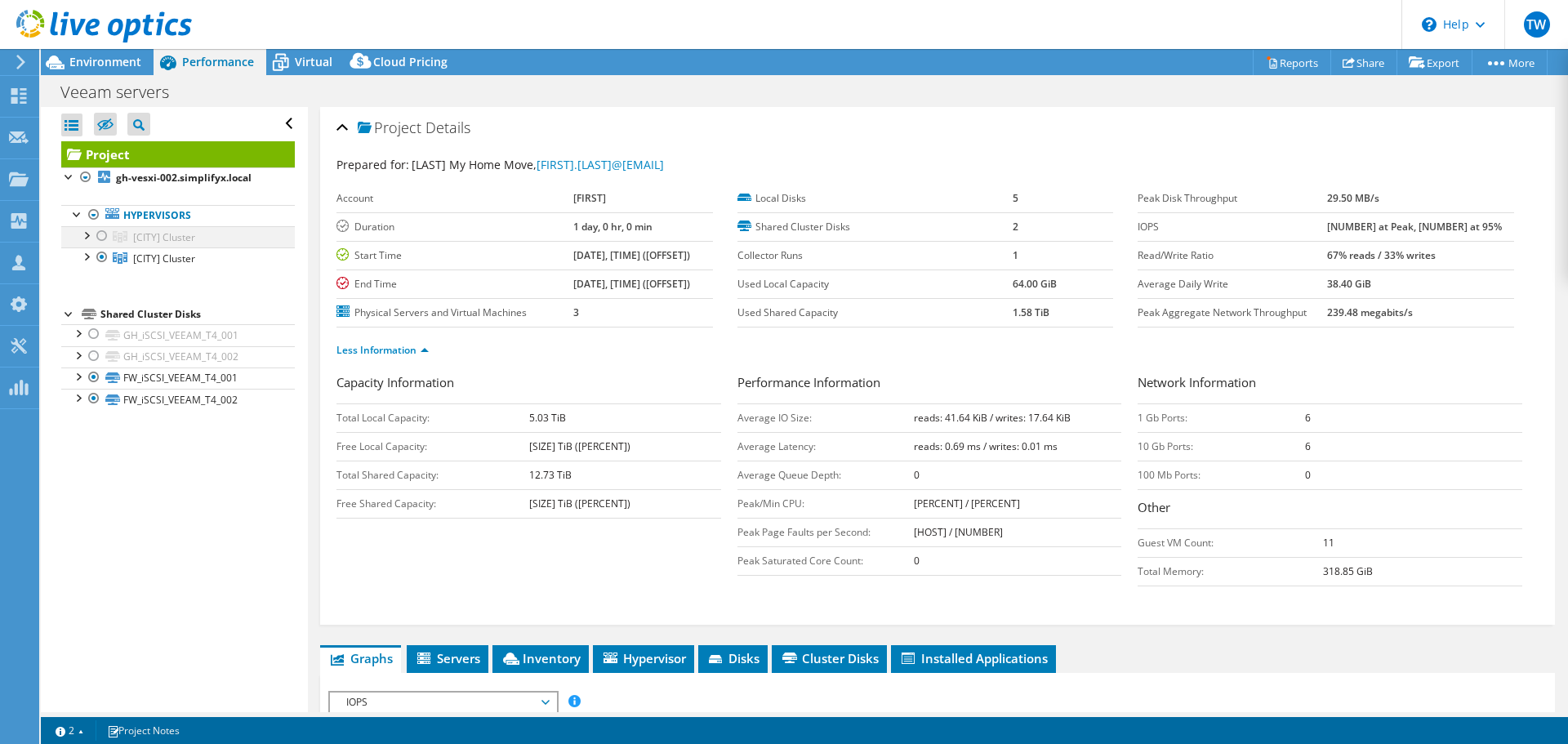 click at bounding box center (102, 236) 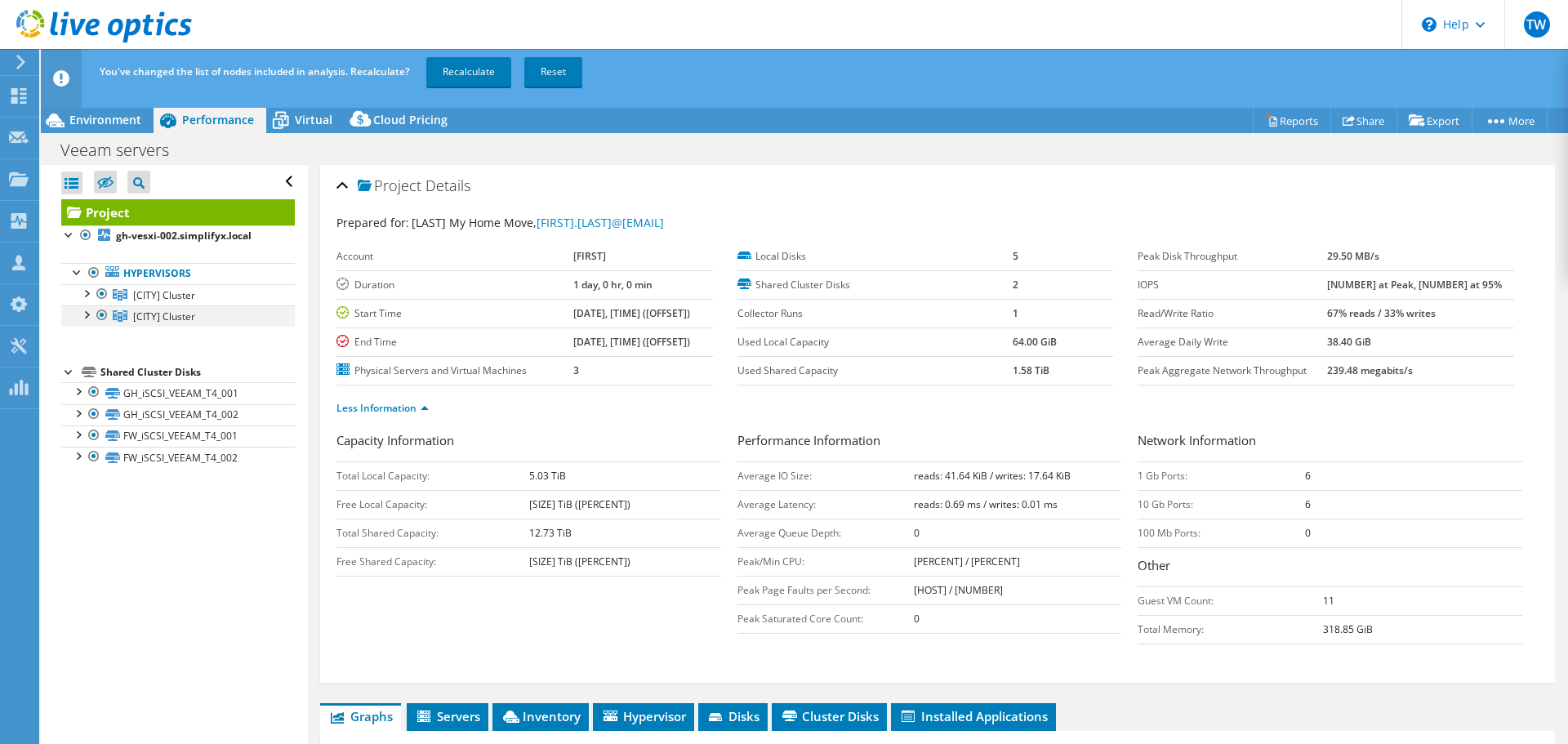 click at bounding box center [102, 315] 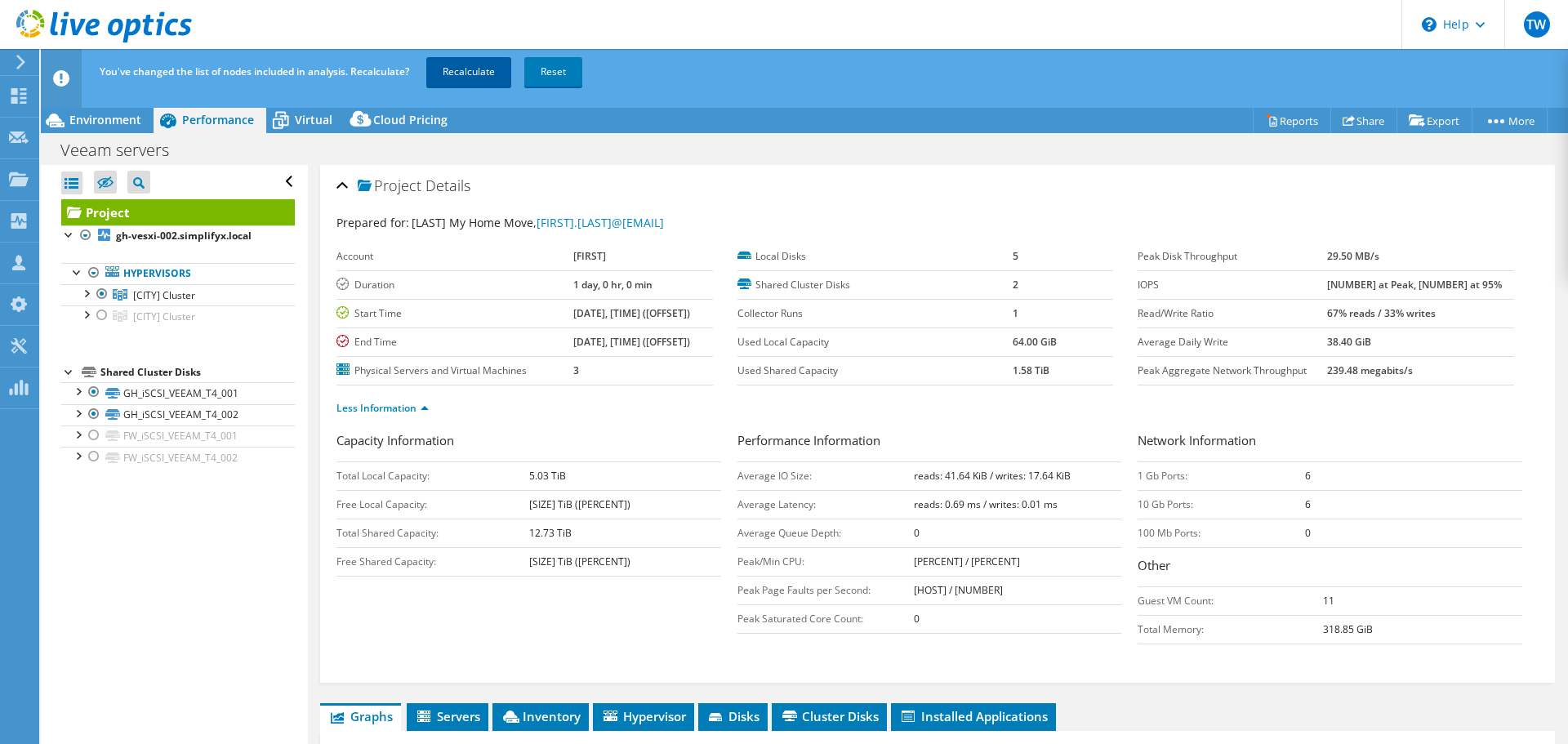click on "Recalculate" at bounding box center [469, 72] 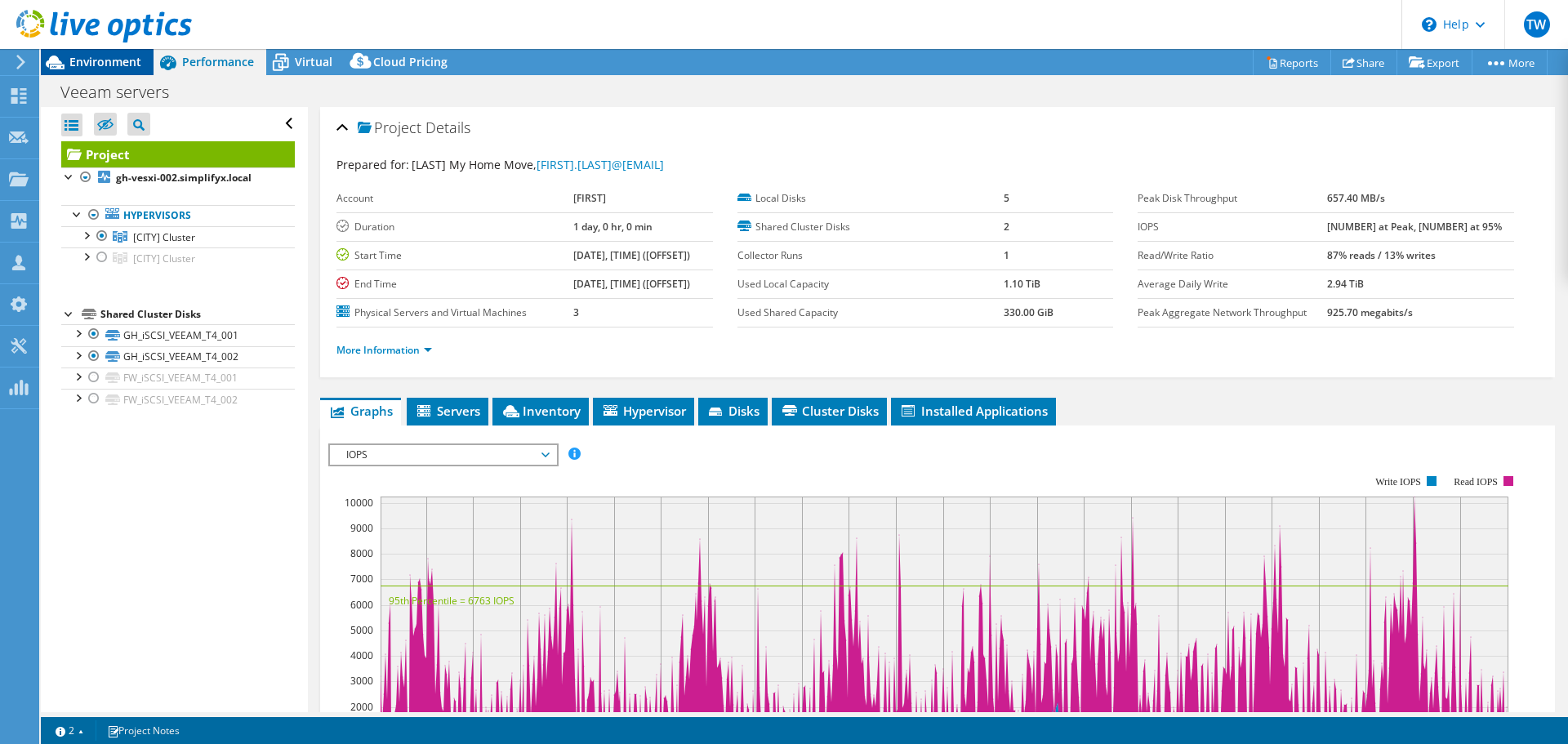 click on "Environment" at bounding box center (105, 61) 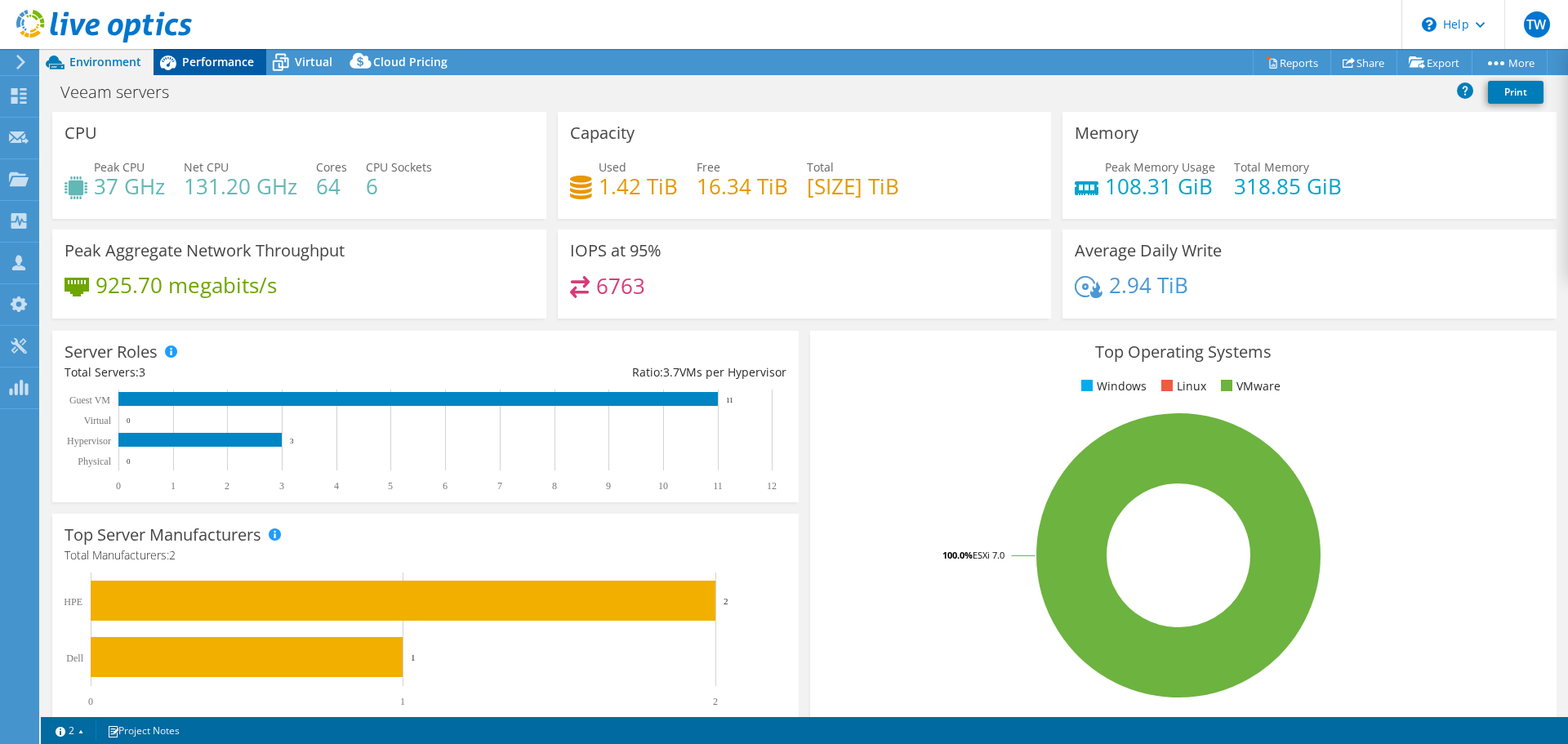 click on "Performance" at bounding box center [218, 61] 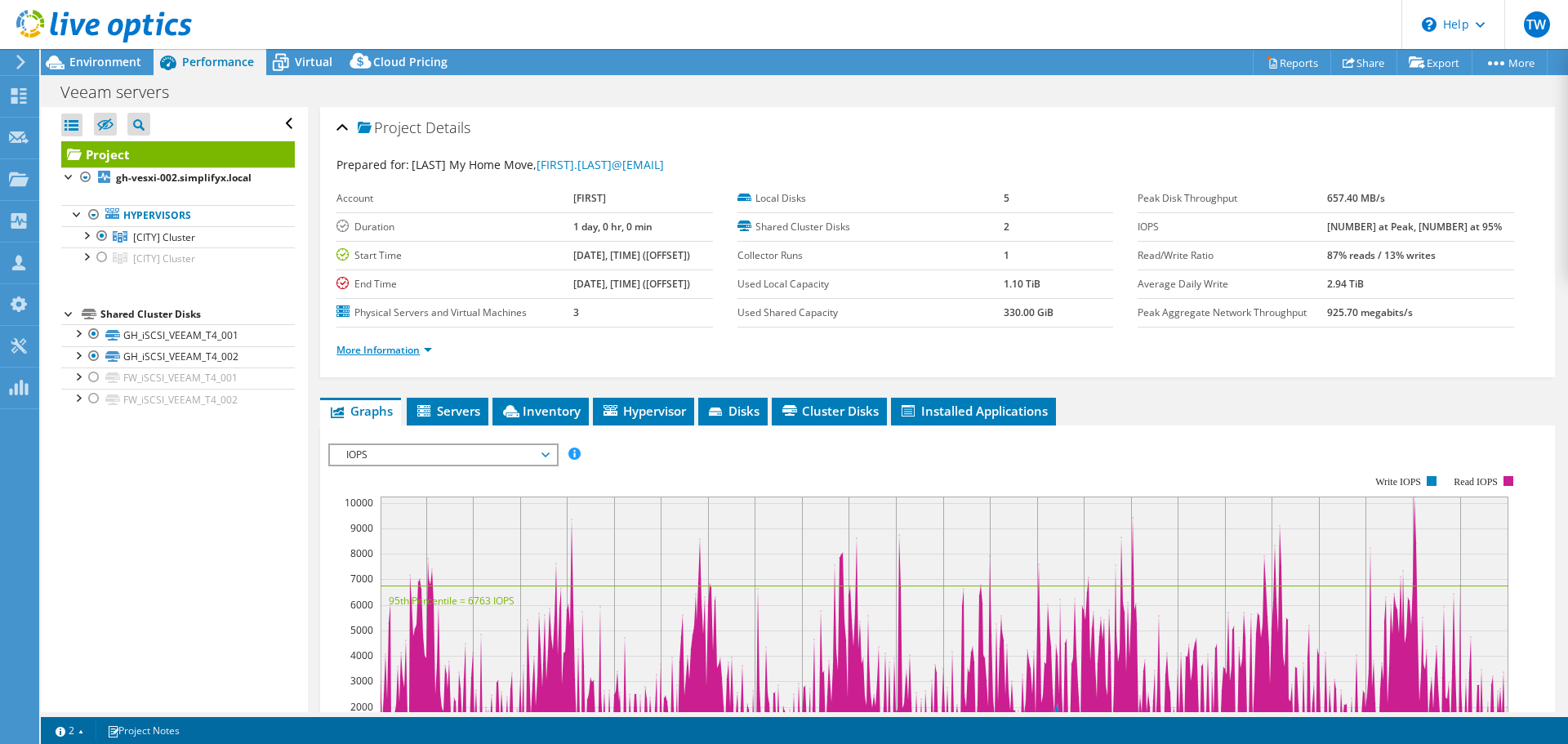 click on "More Information" at bounding box center (384, 350) 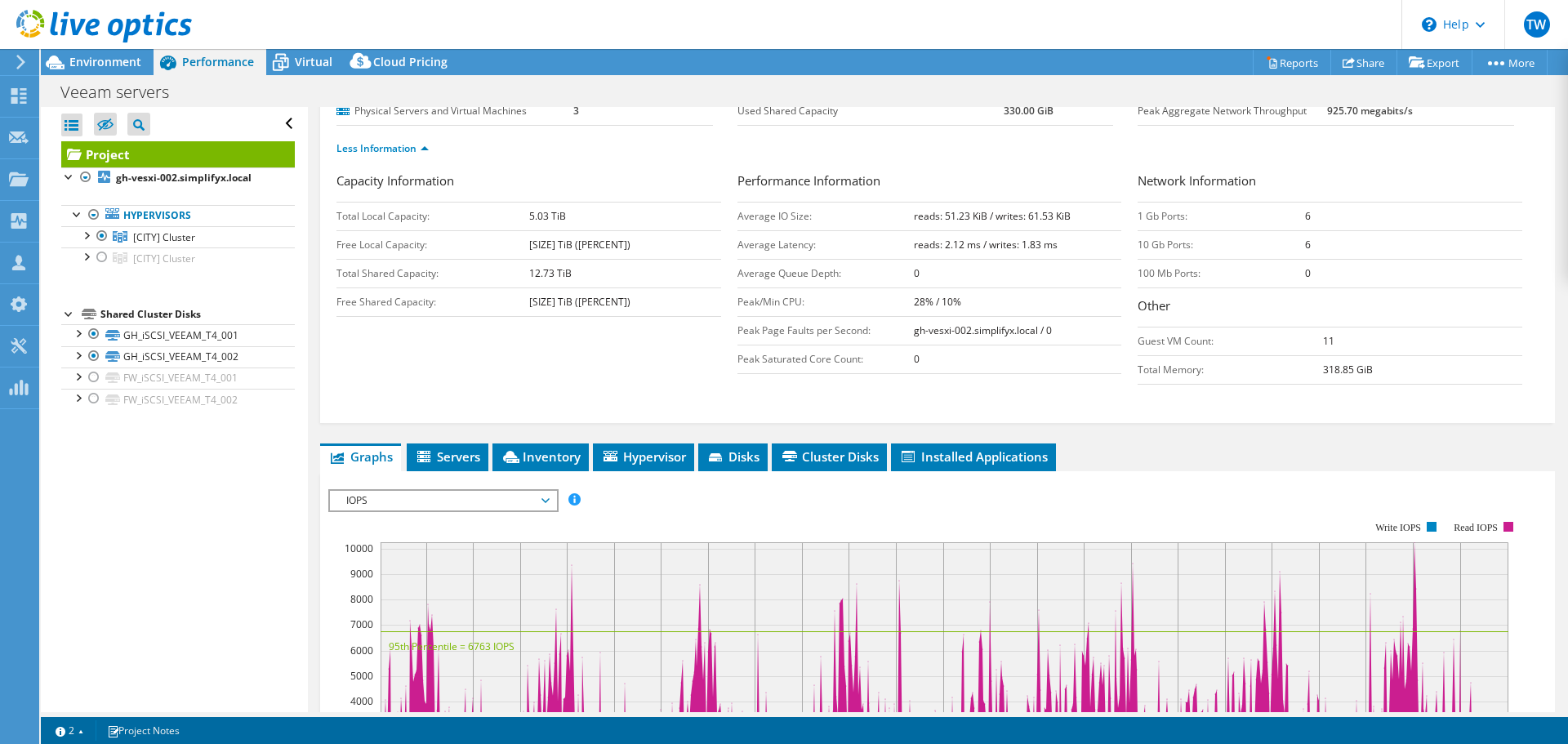 scroll, scrollTop: 408, scrollLeft: 0, axis: vertical 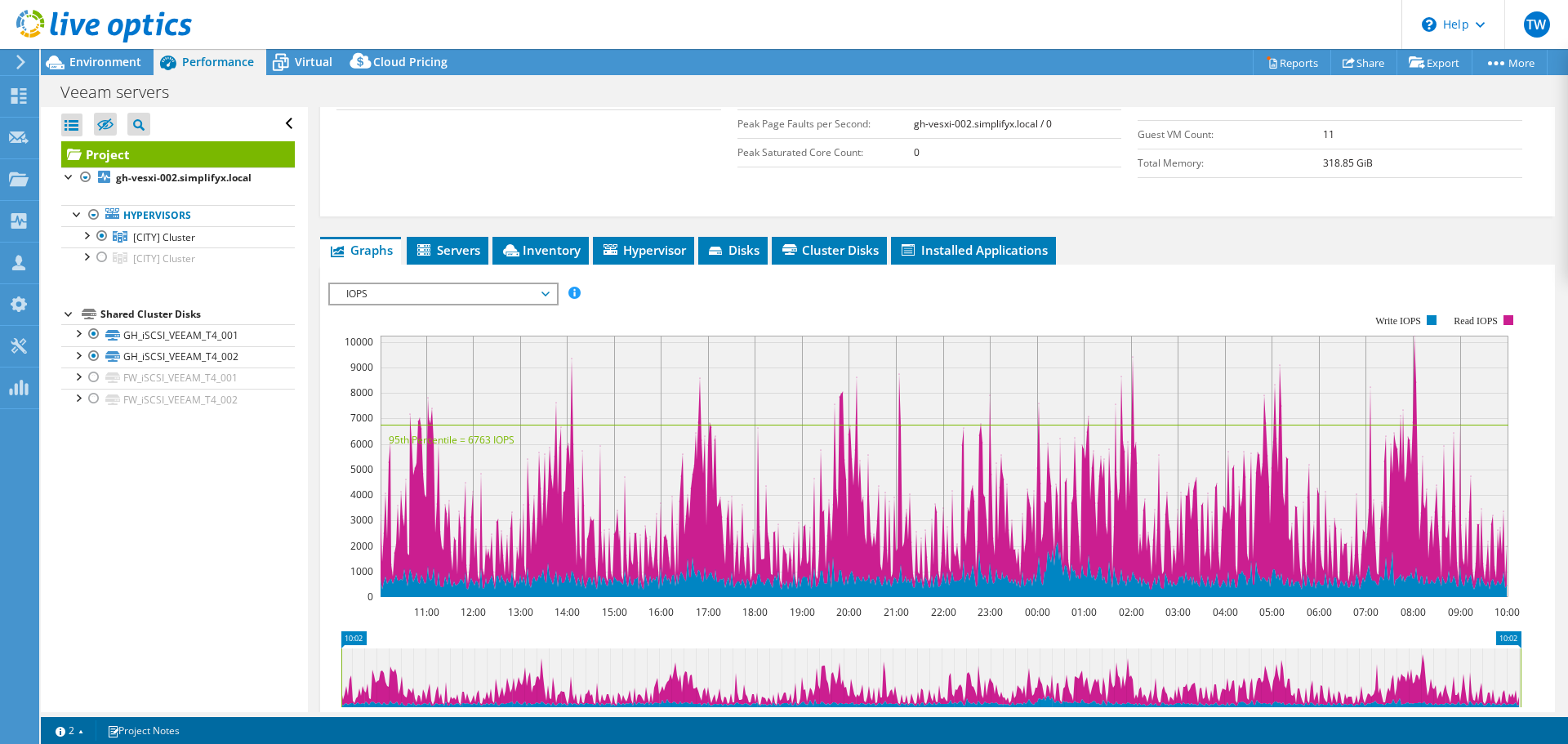 click on "IOPS" at bounding box center (443, 294) 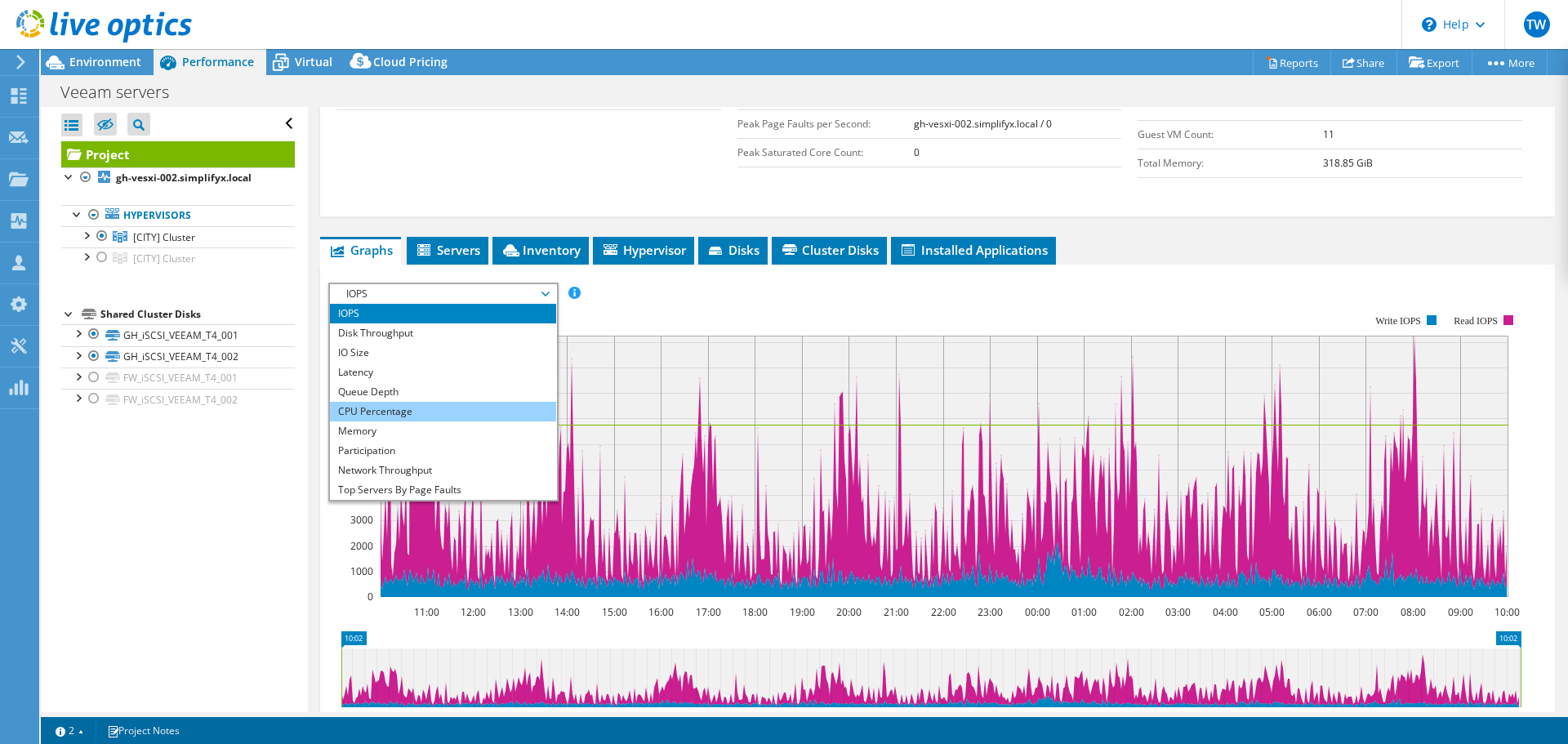 click on "CPU Percentage" at bounding box center (443, 412) 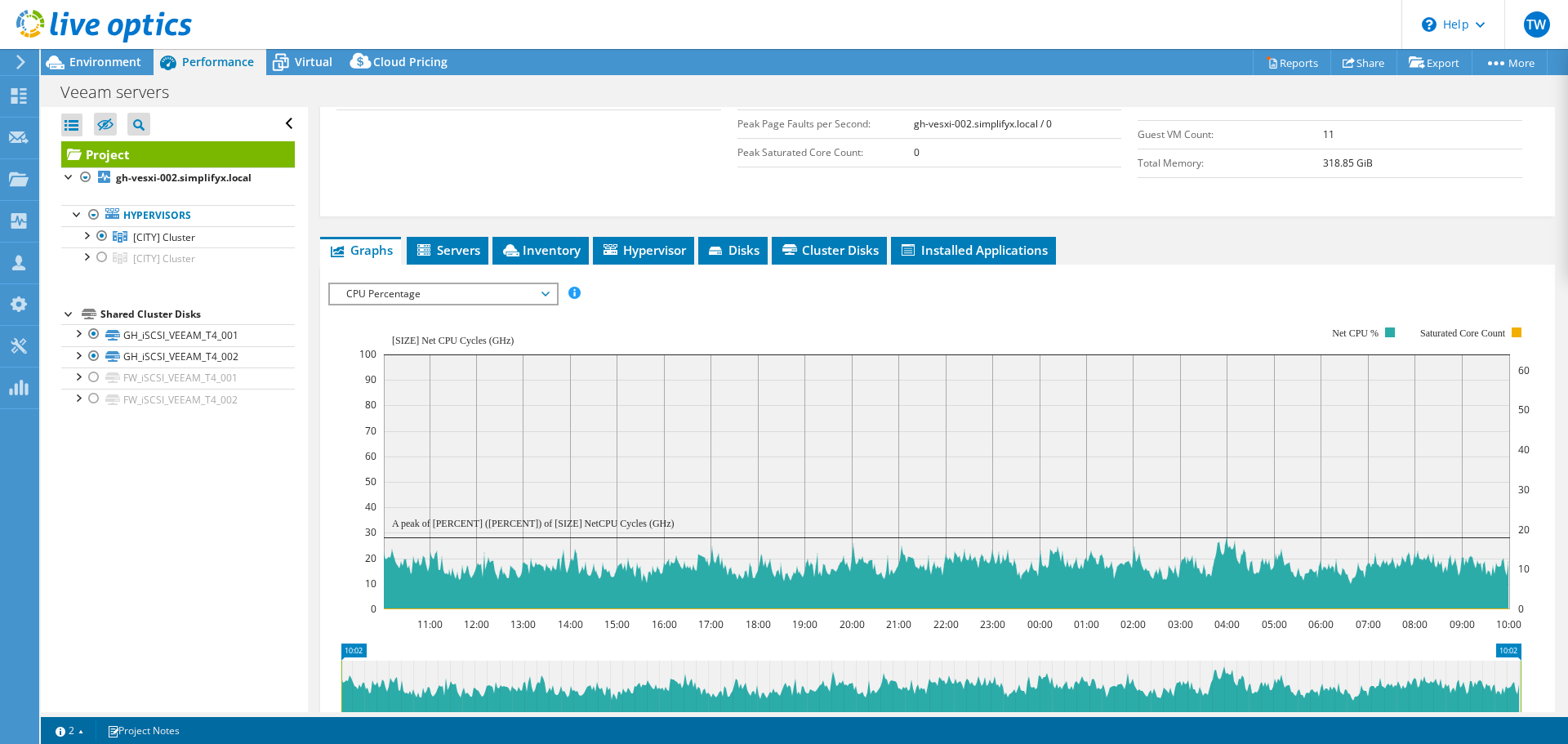 click on "CPU Percentage" at bounding box center [443, 294] 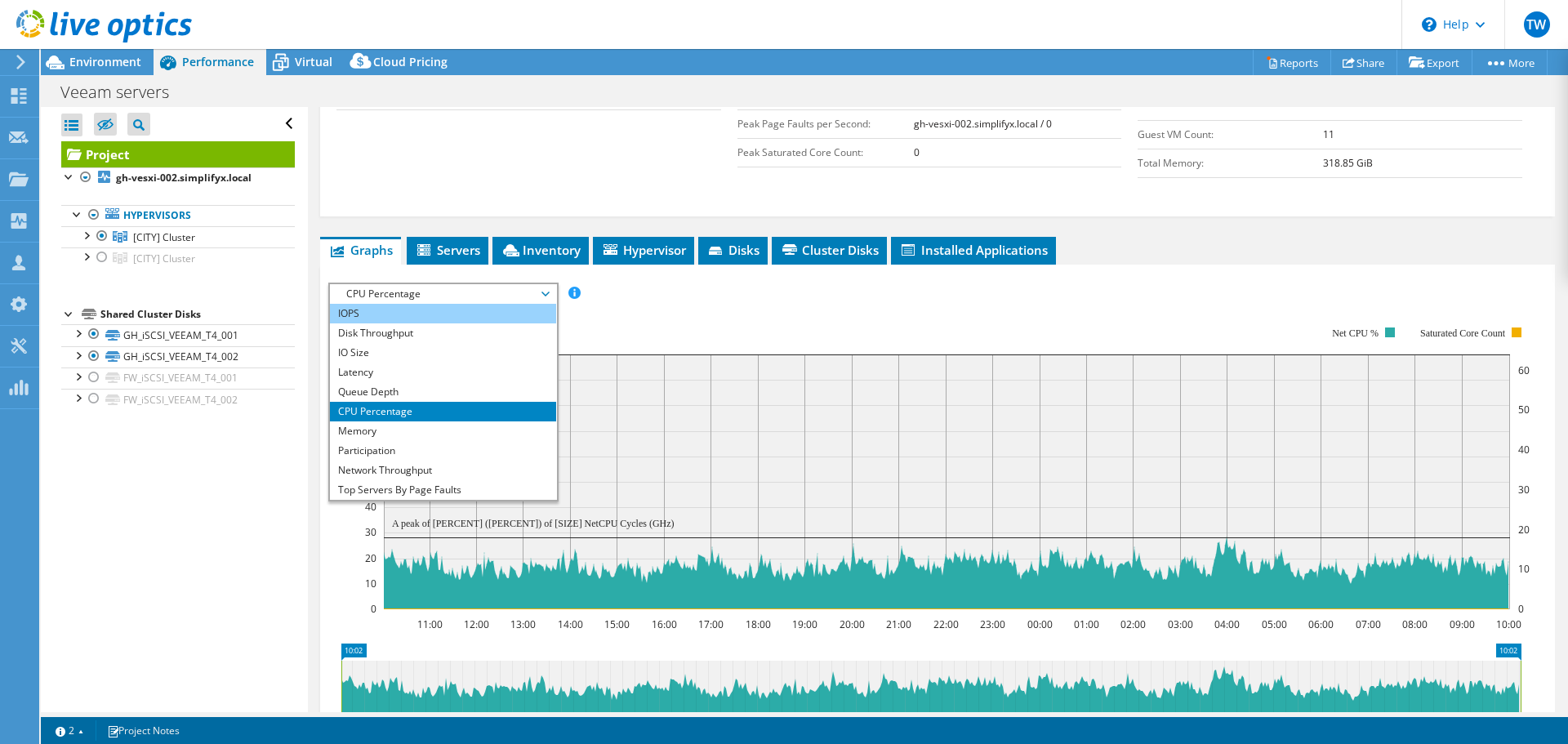 click on "IOPS" at bounding box center [443, 314] 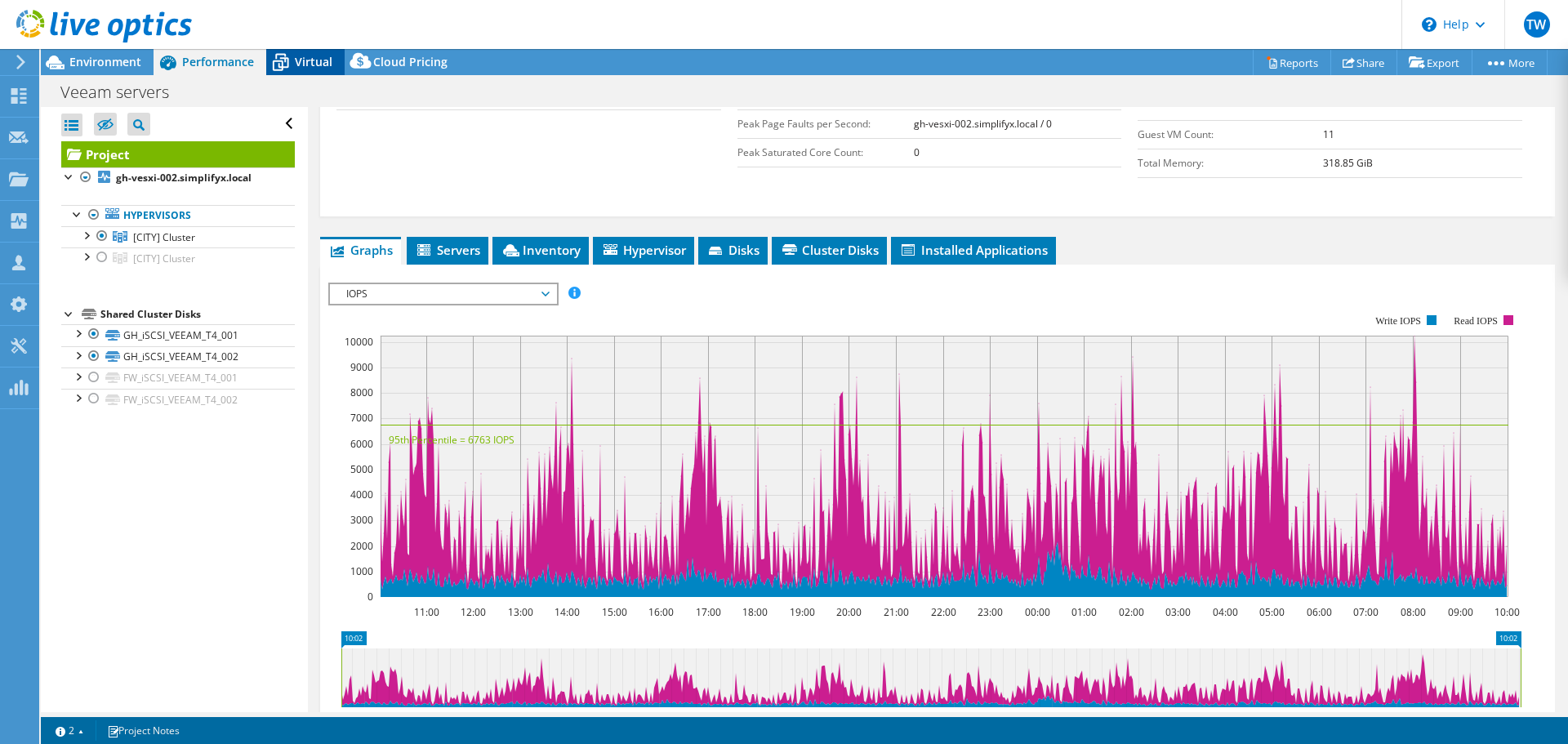 click on "Virtual" at bounding box center [314, 61] 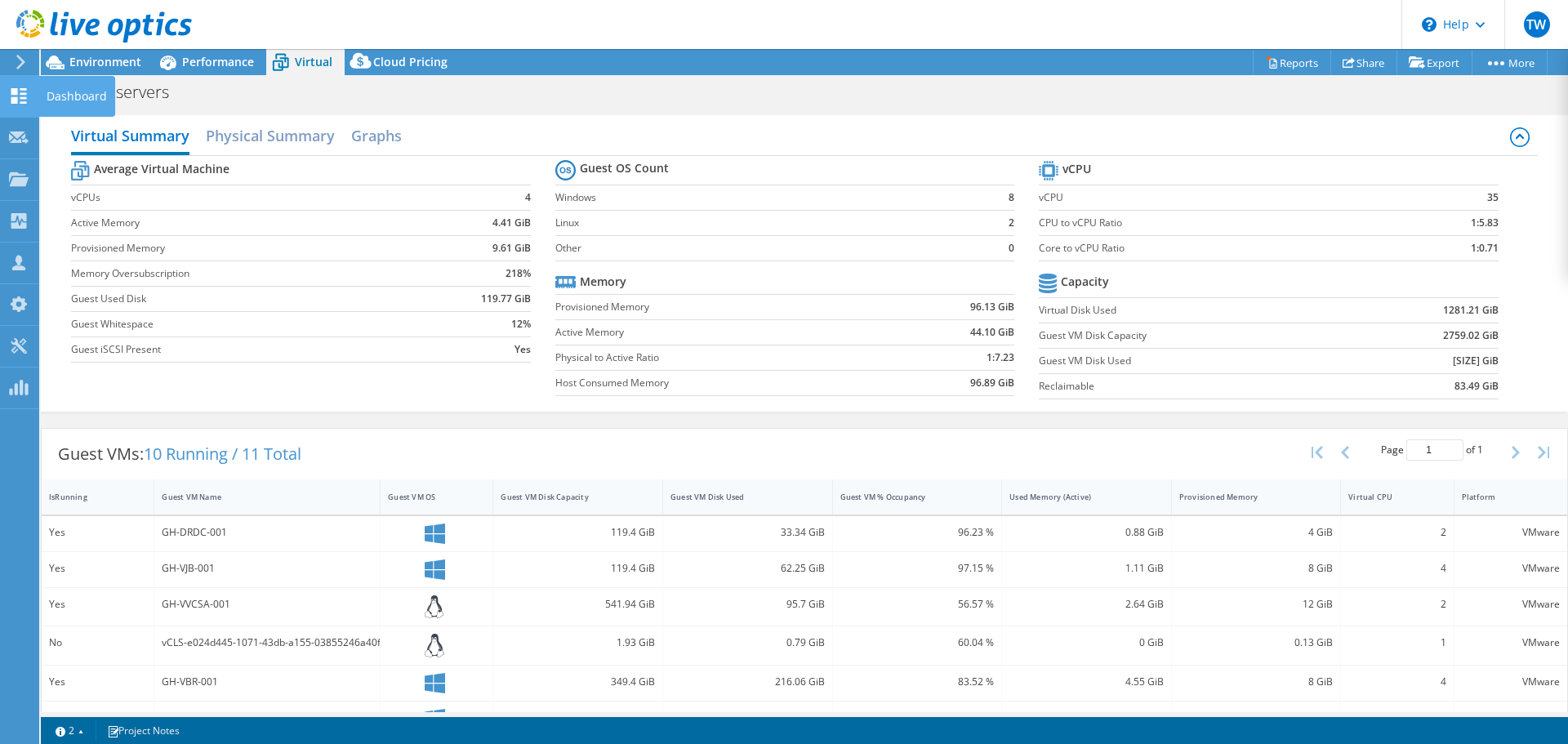 click 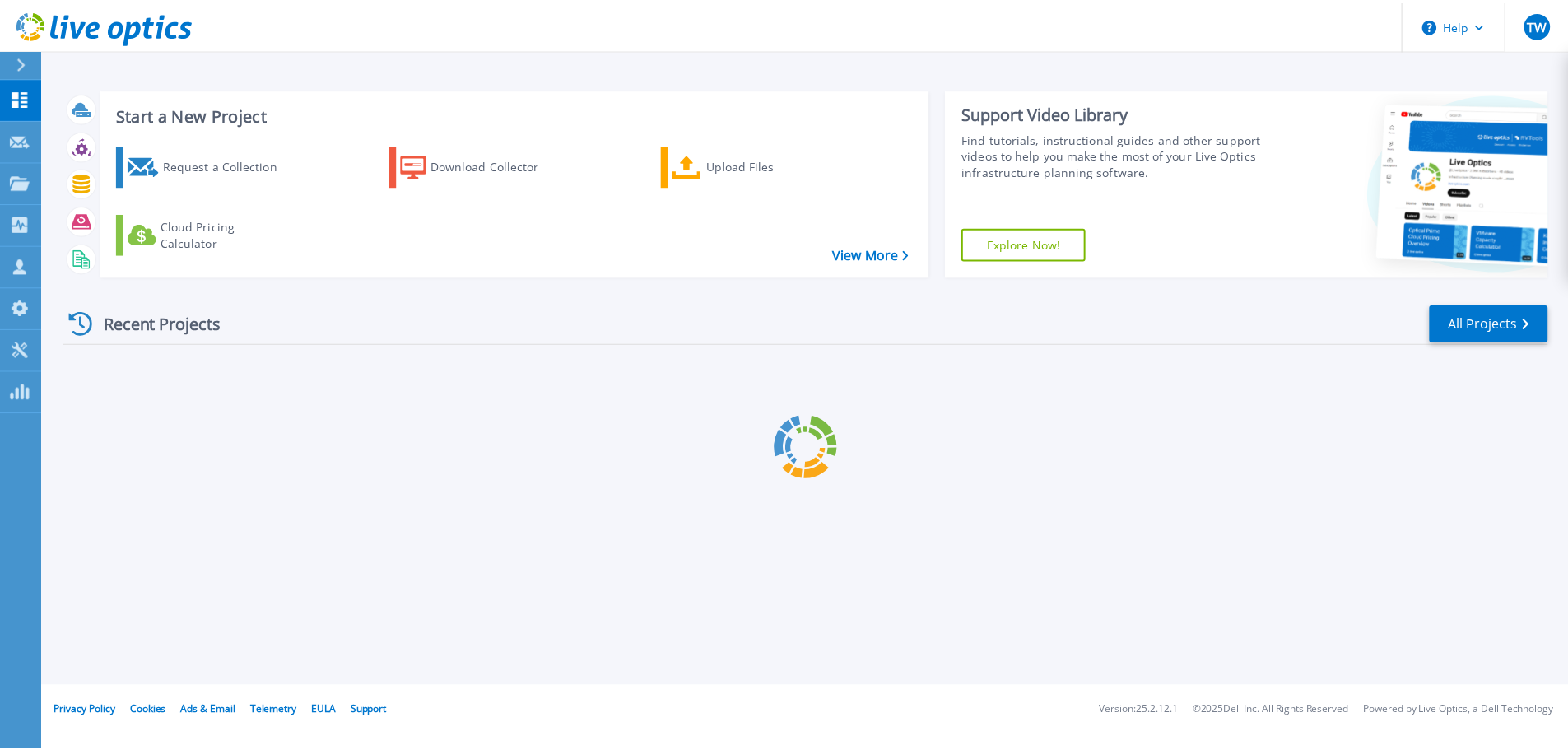 scroll, scrollTop: 0, scrollLeft: 0, axis: both 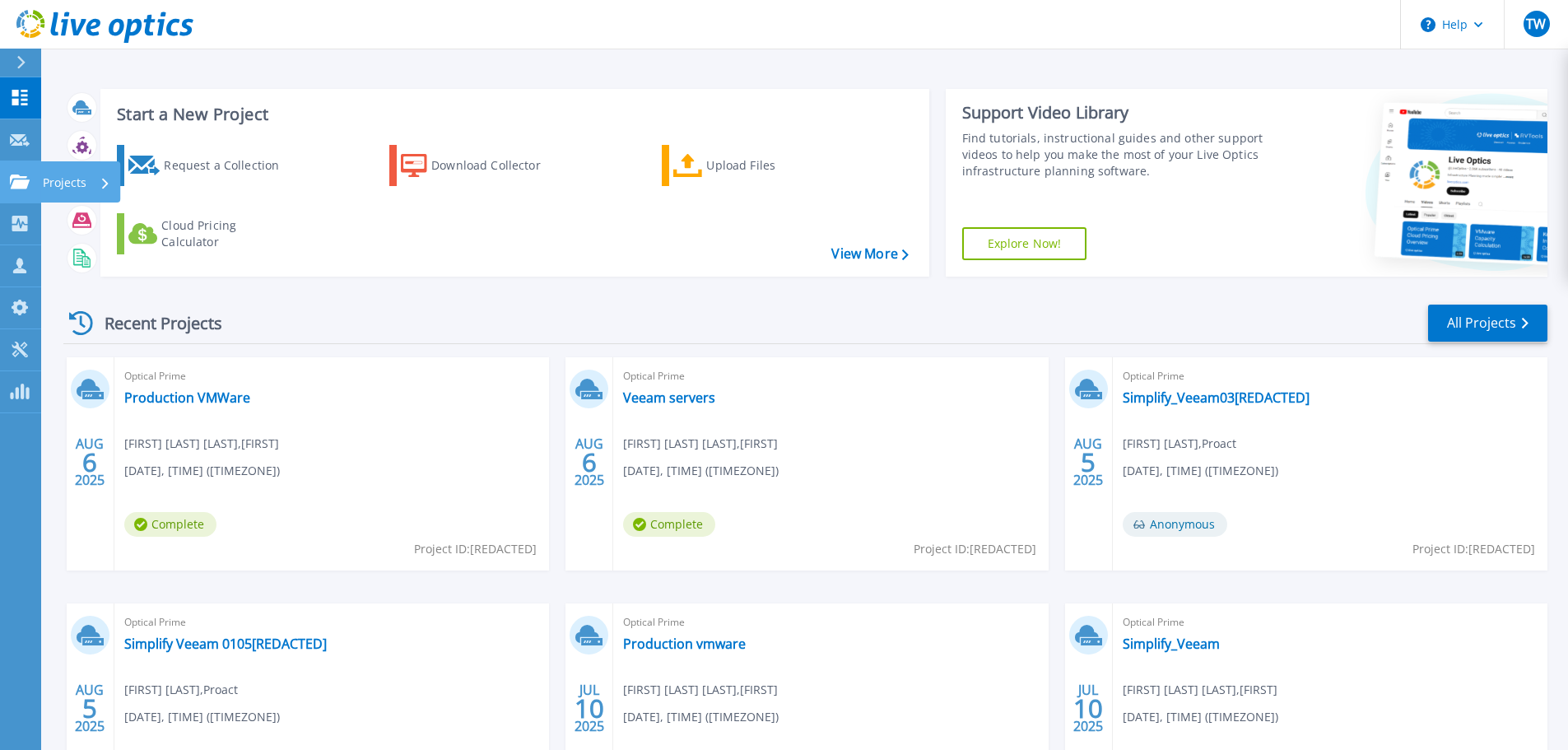 click on "Projects" at bounding box center (80, 182) 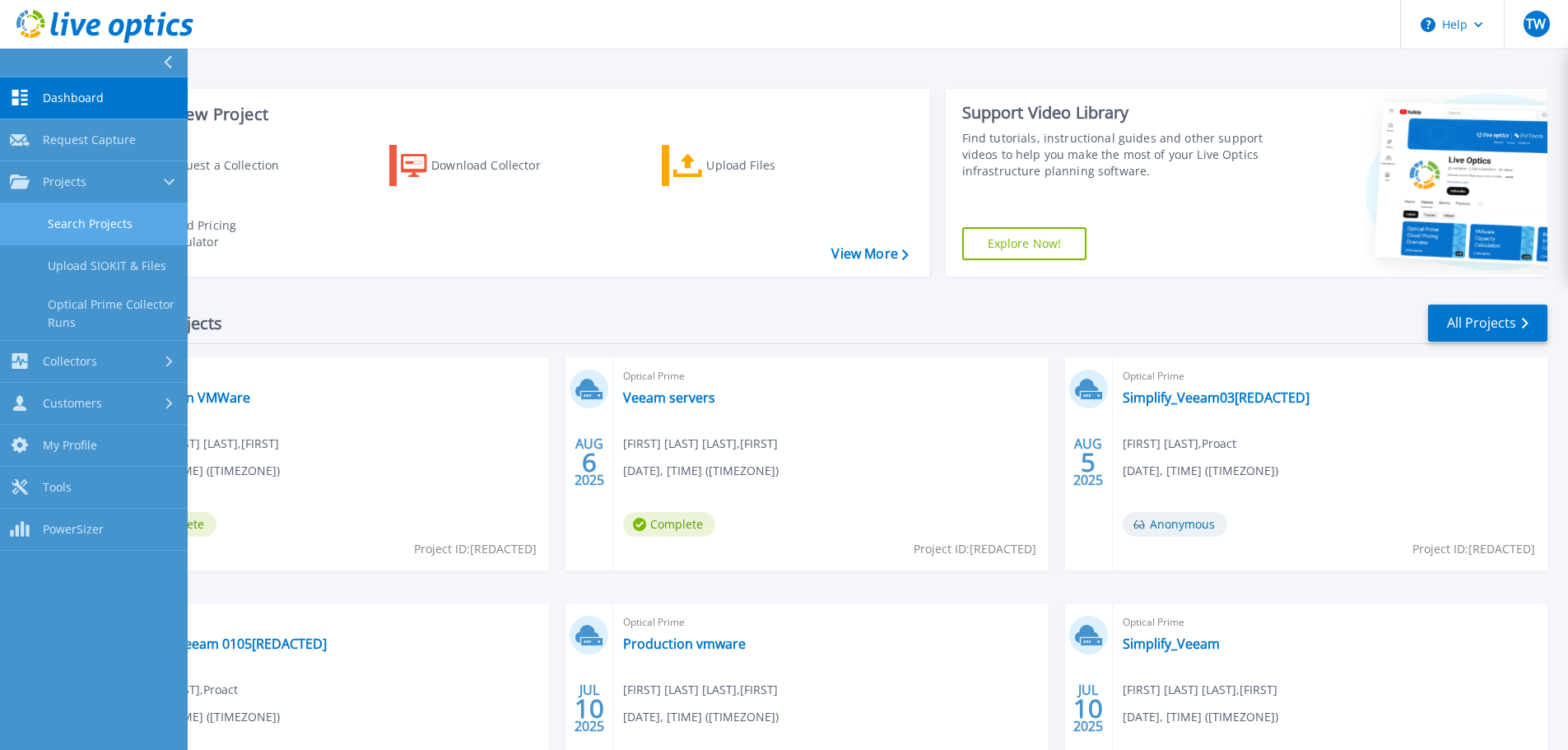 click on "Search Projects" at bounding box center [94, 224] 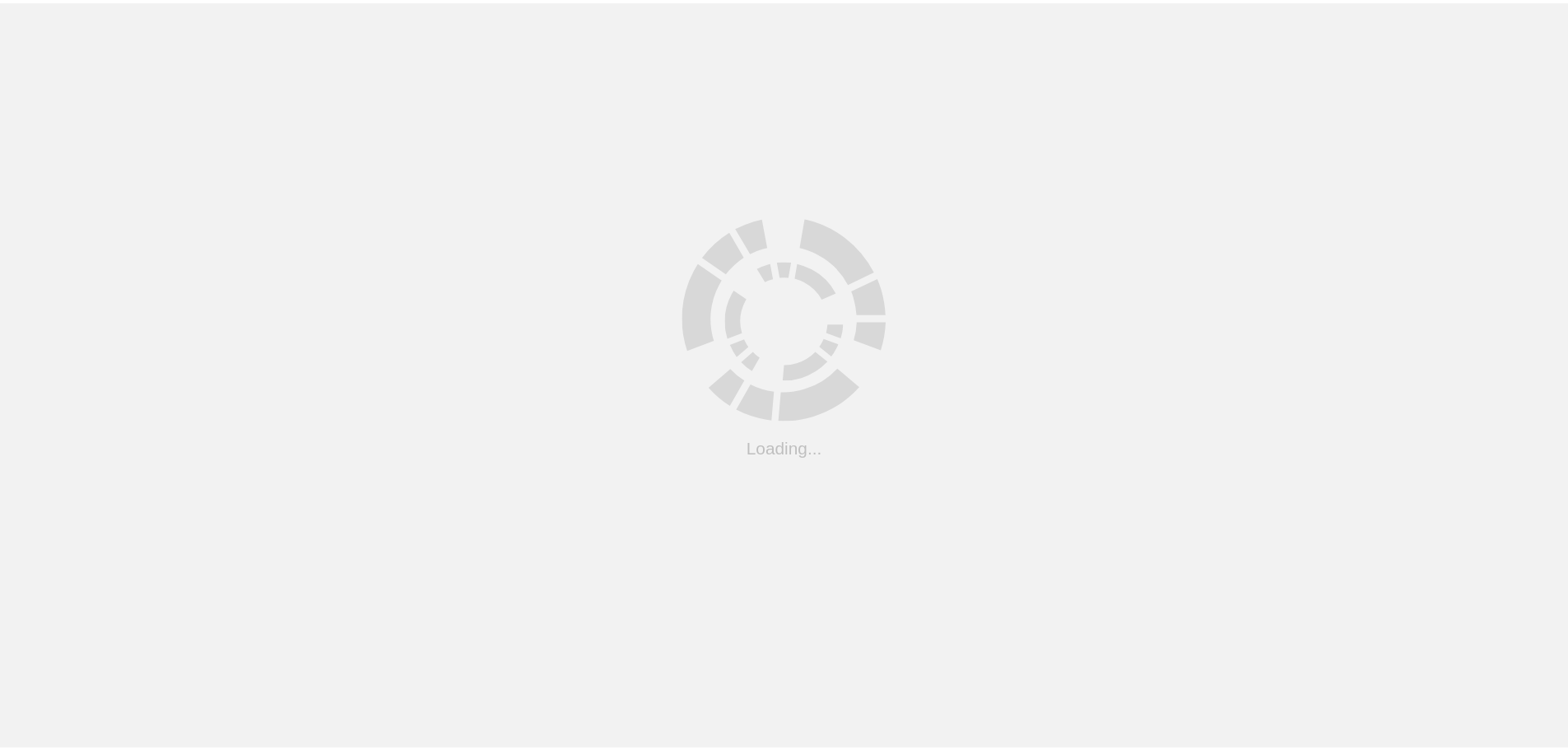 scroll, scrollTop: 0, scrollLeft: 0, axis: both 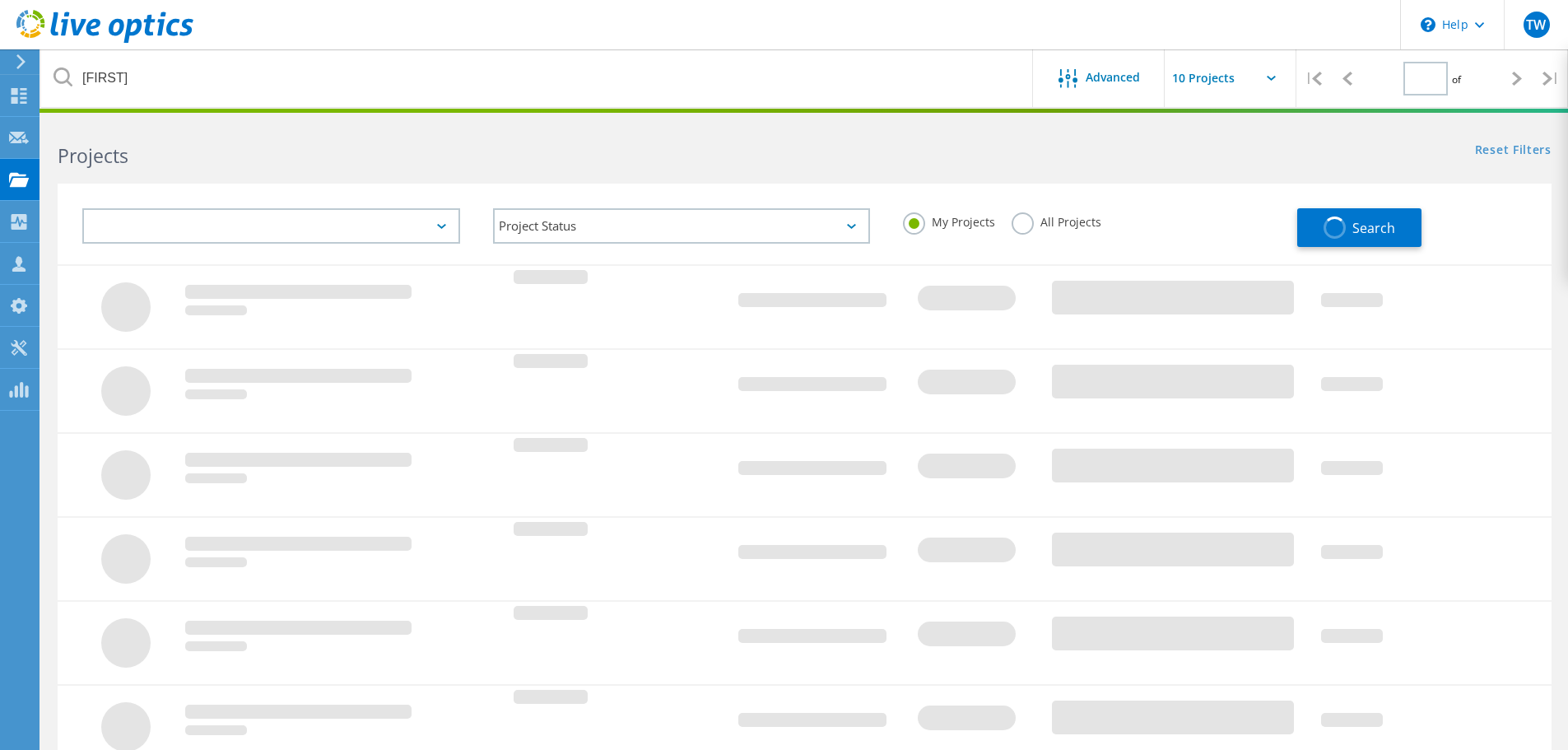 type on "1" 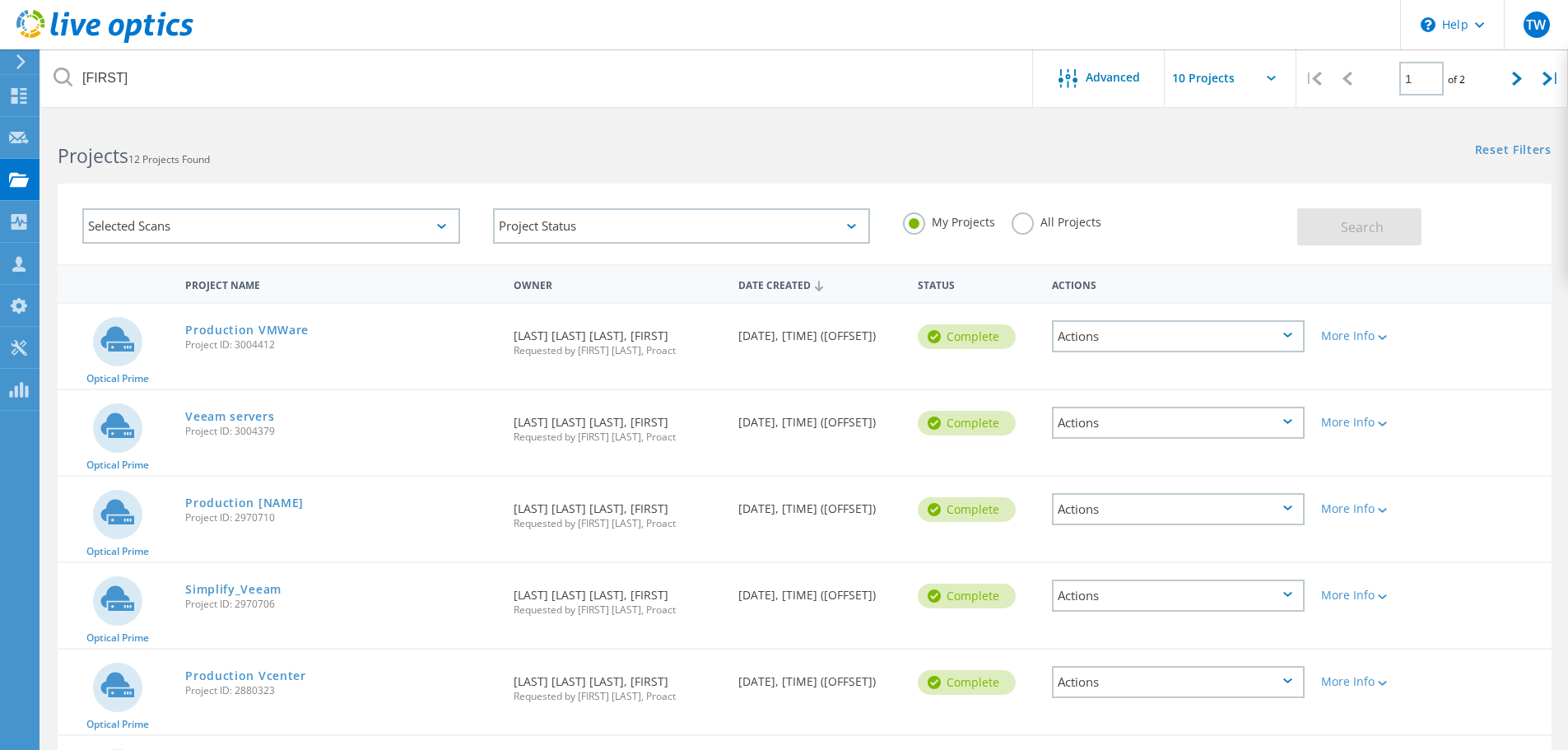 click on "Selected Scans" 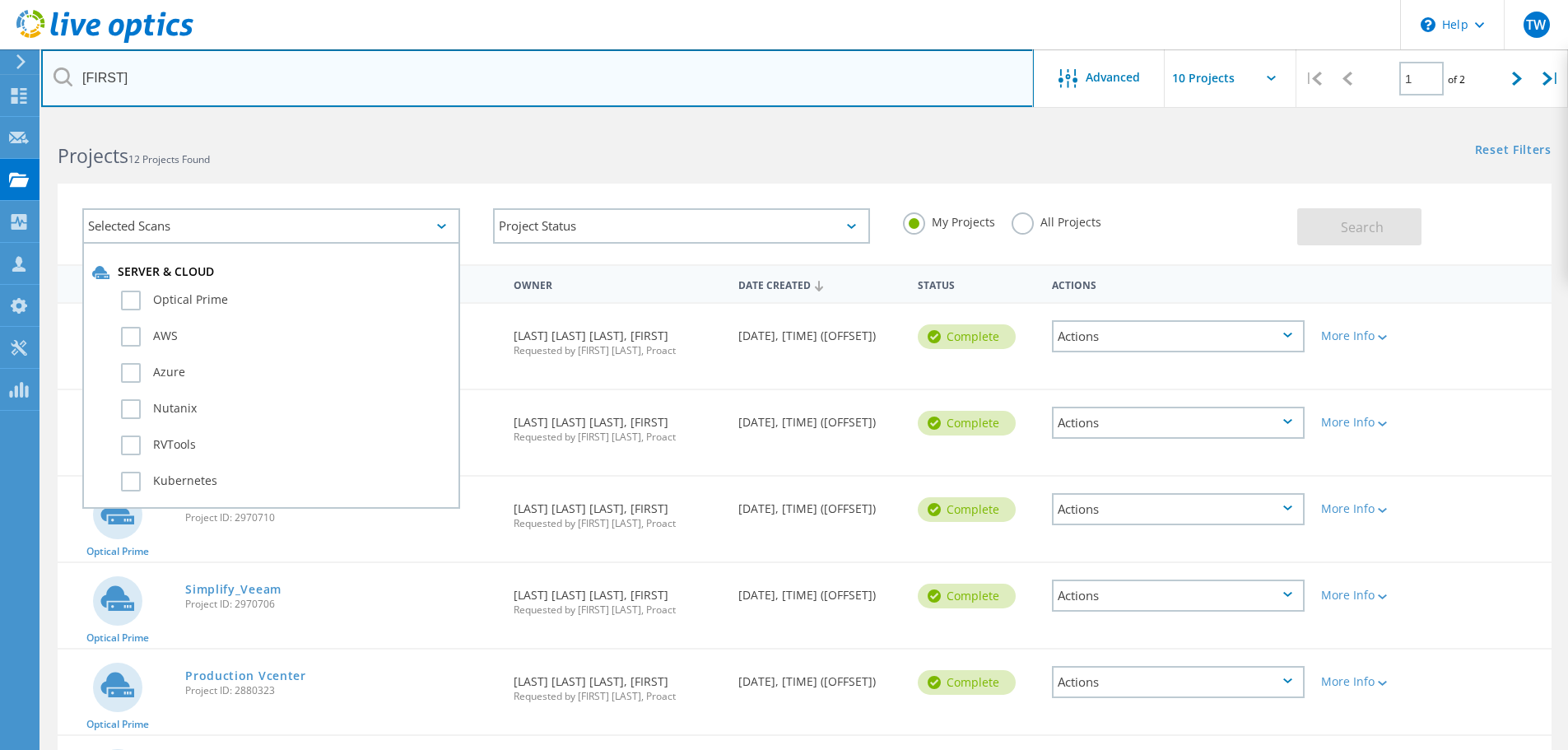 click on "matt" at bounding box center (537, 78) 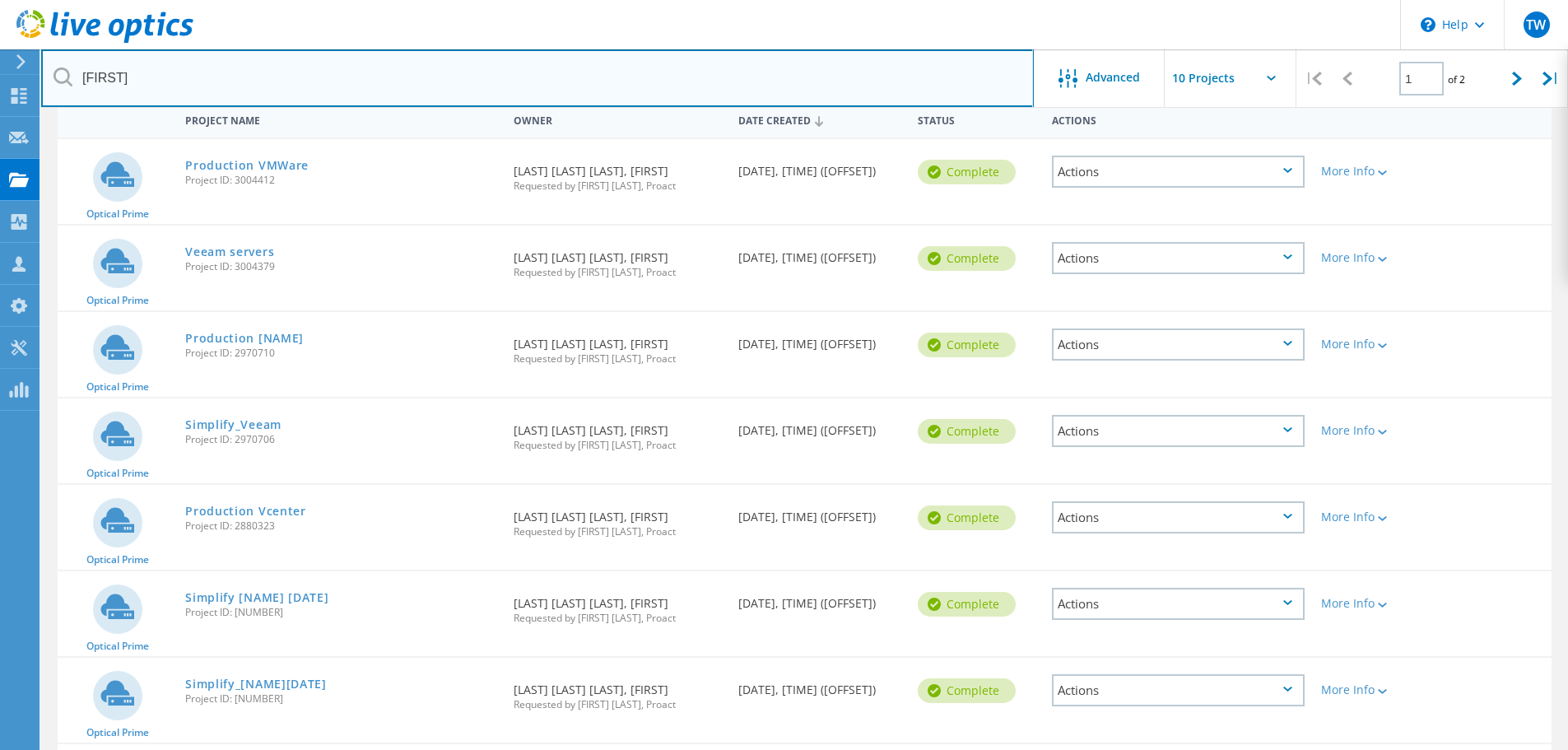 scroll, scrollTop: 247, scrollLeft: 0, axis: vertical 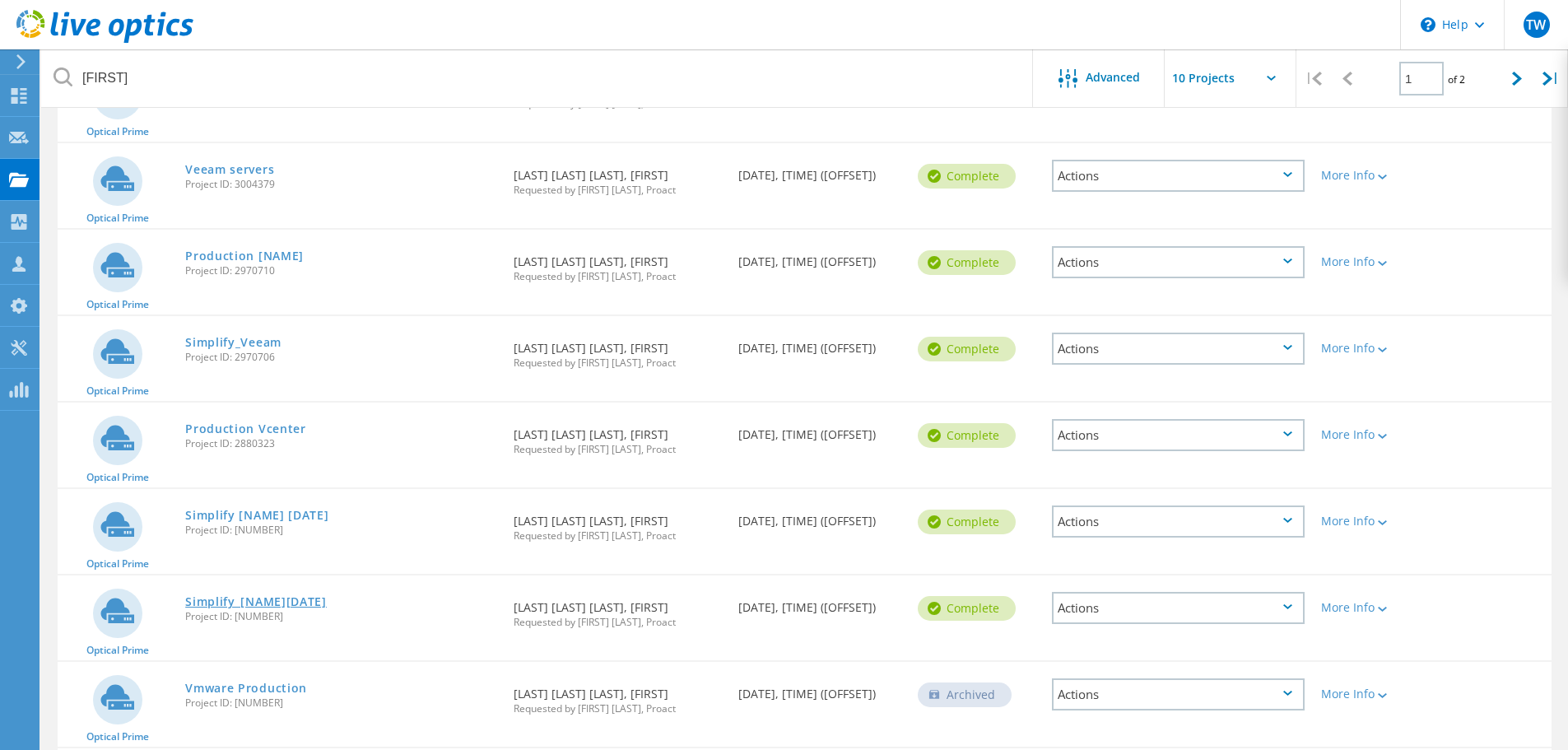 click on "Simplify_Veeam030225" 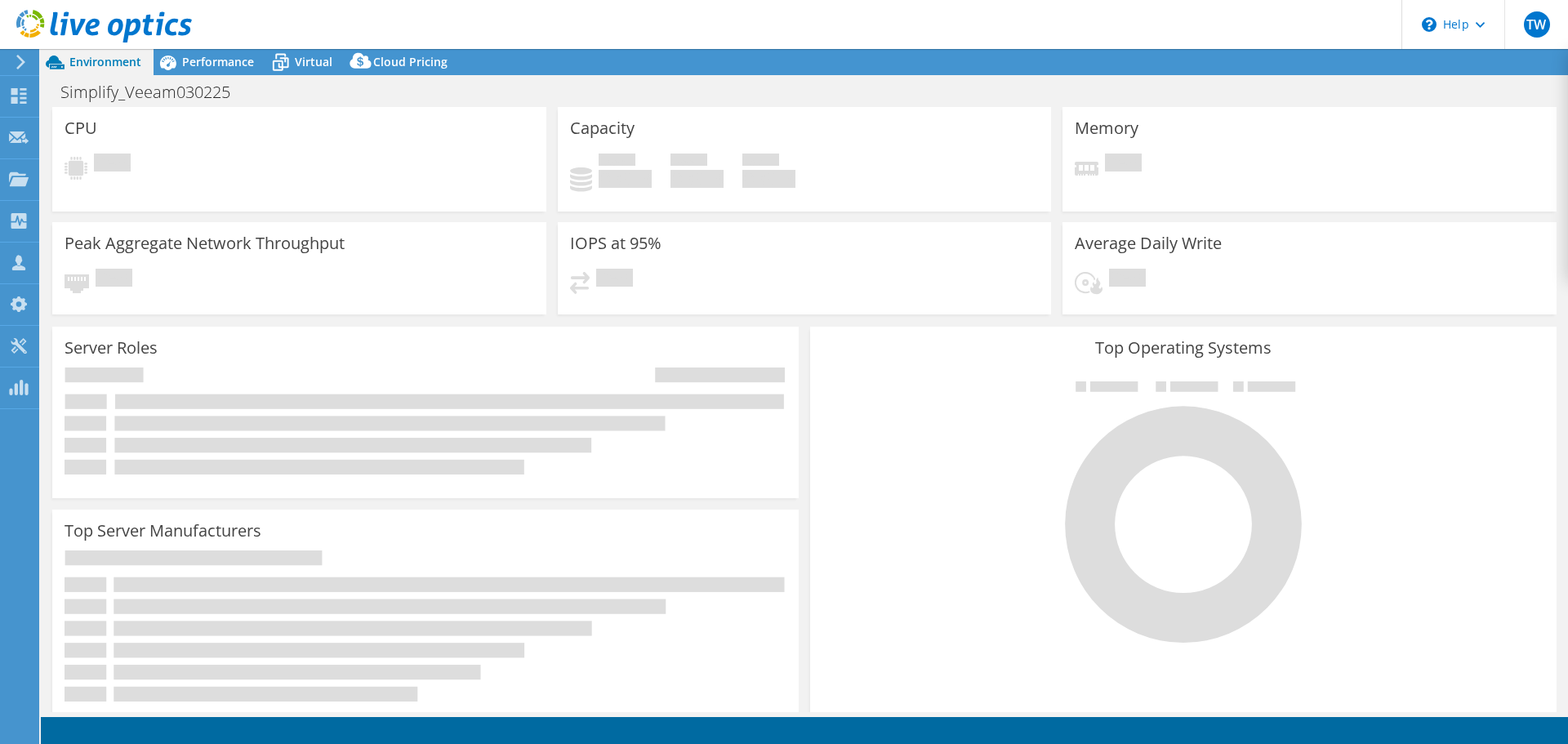 scroll, scrollTop: 0, scrollLeft: 0, axis: both 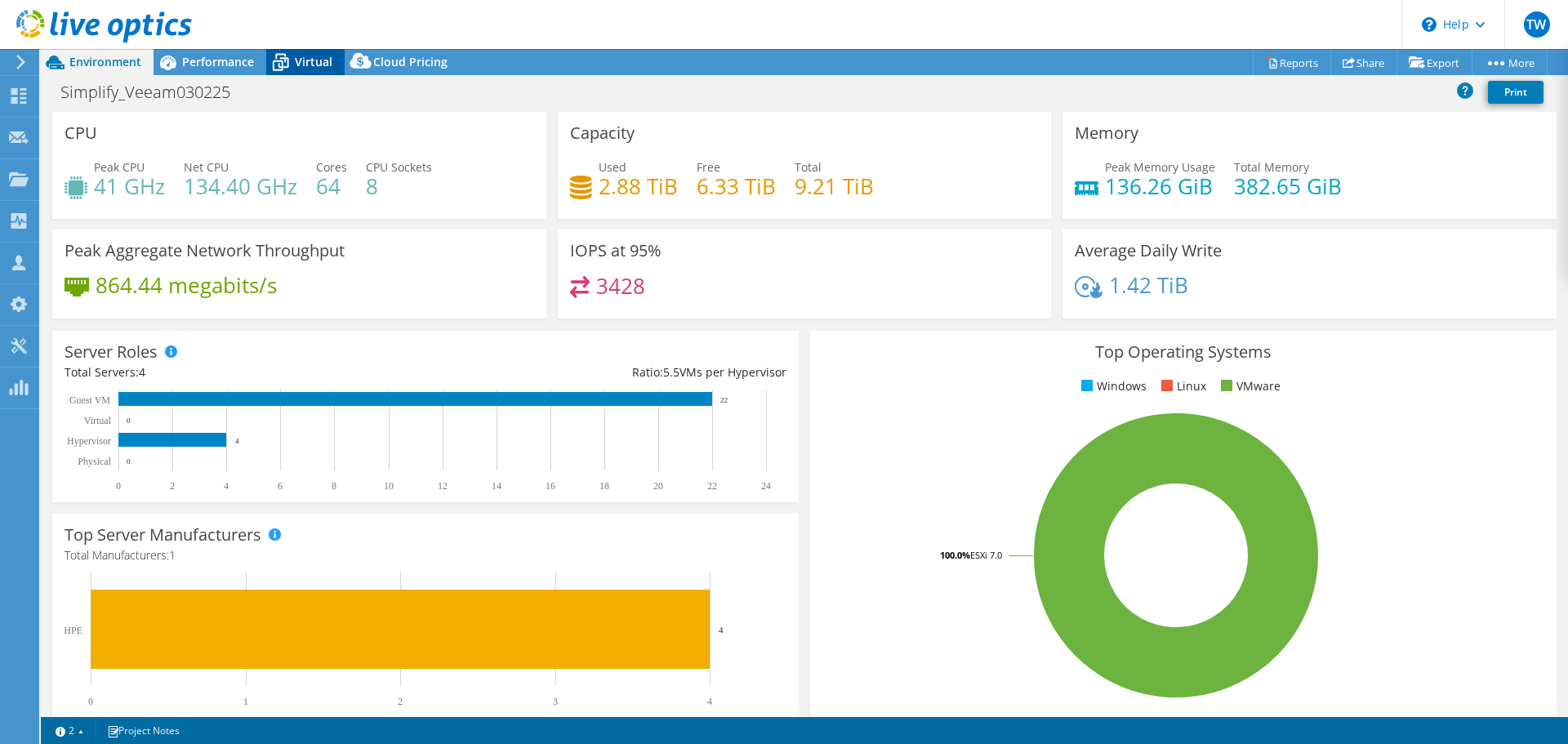 click on "Virtual" at bounding box center [314, 61] 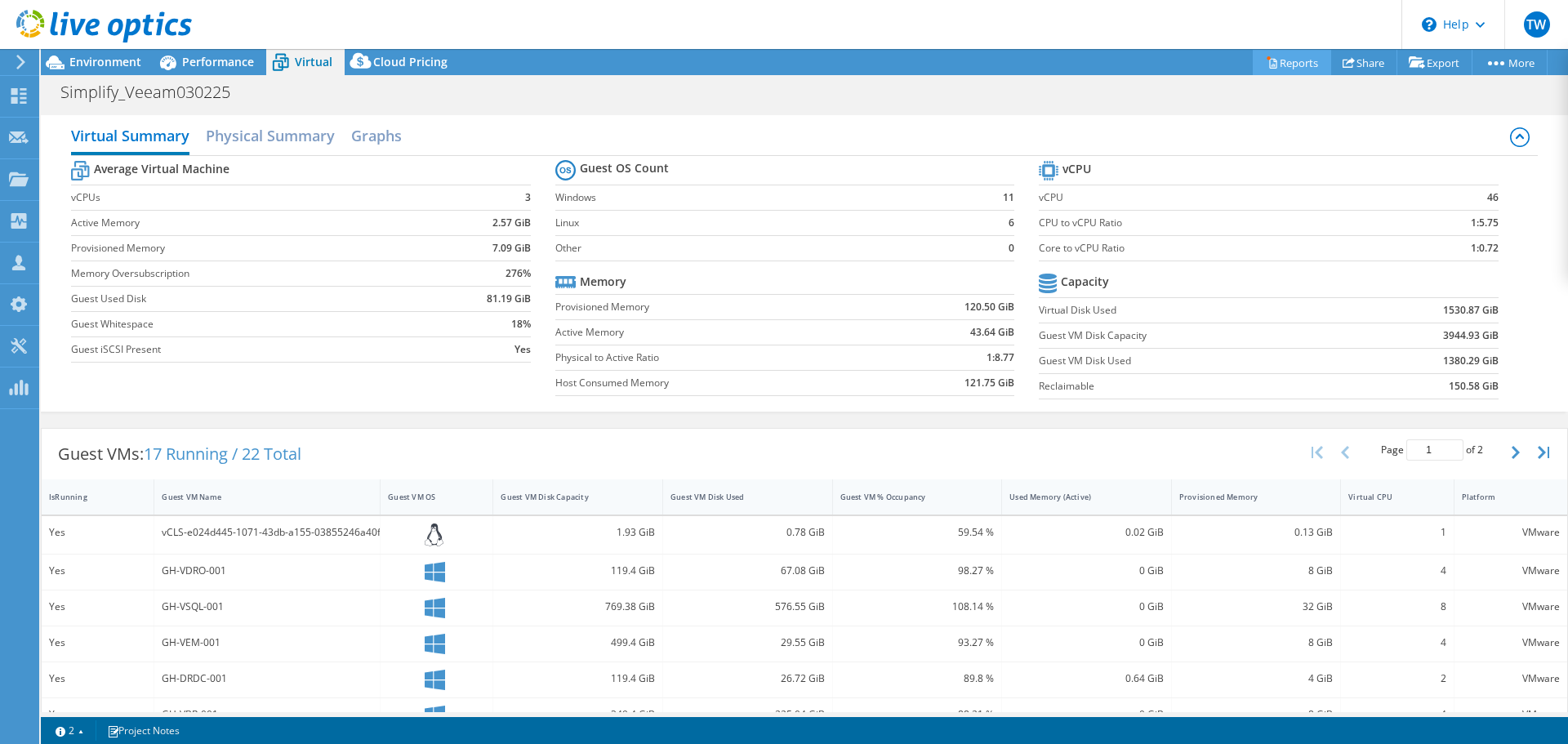 click on "Reports" at bounding box center [1292, 62] 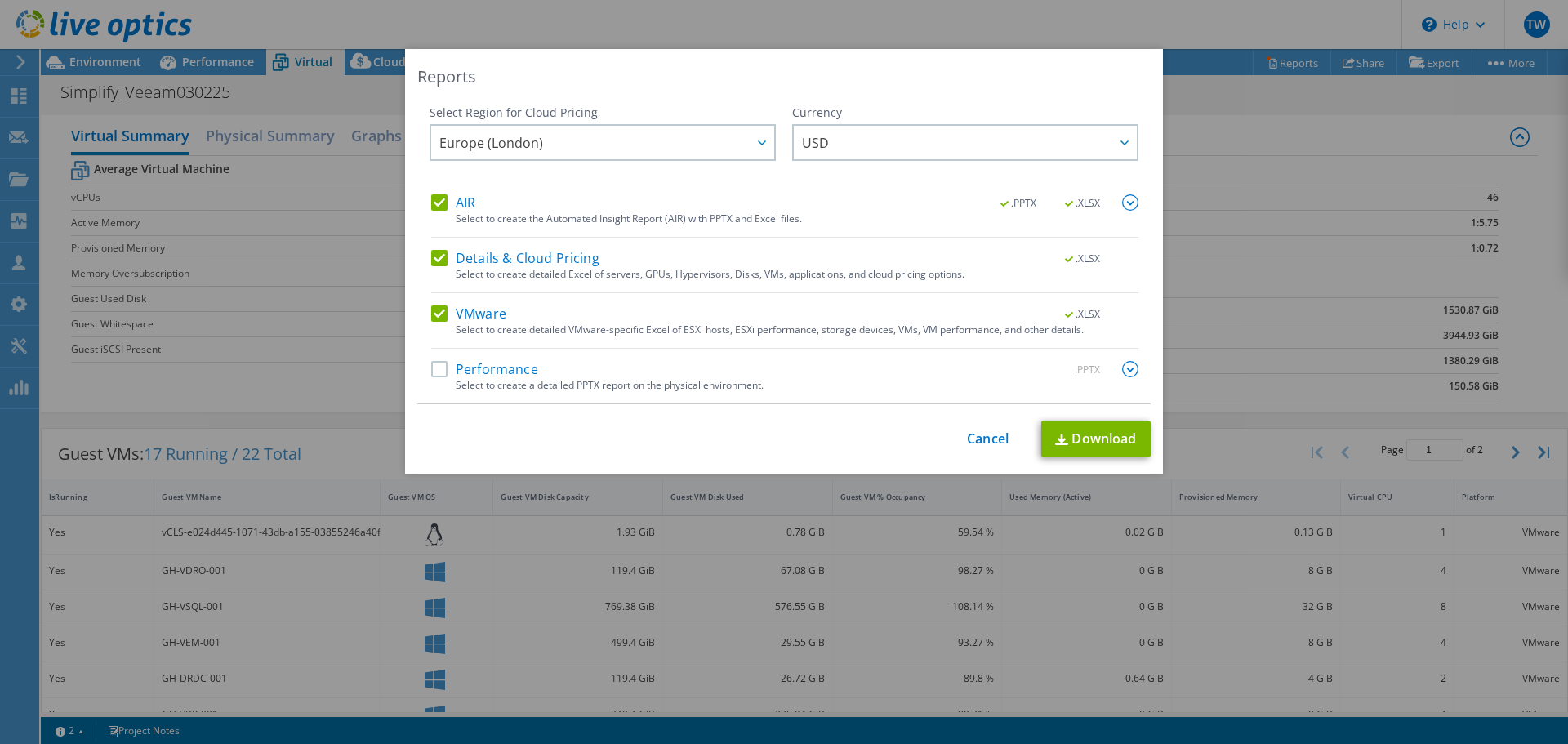 drag, startPoint x: 439, startPoint y: 260, endPoint x: 438, endPoint y: 222, distance: 38.013156 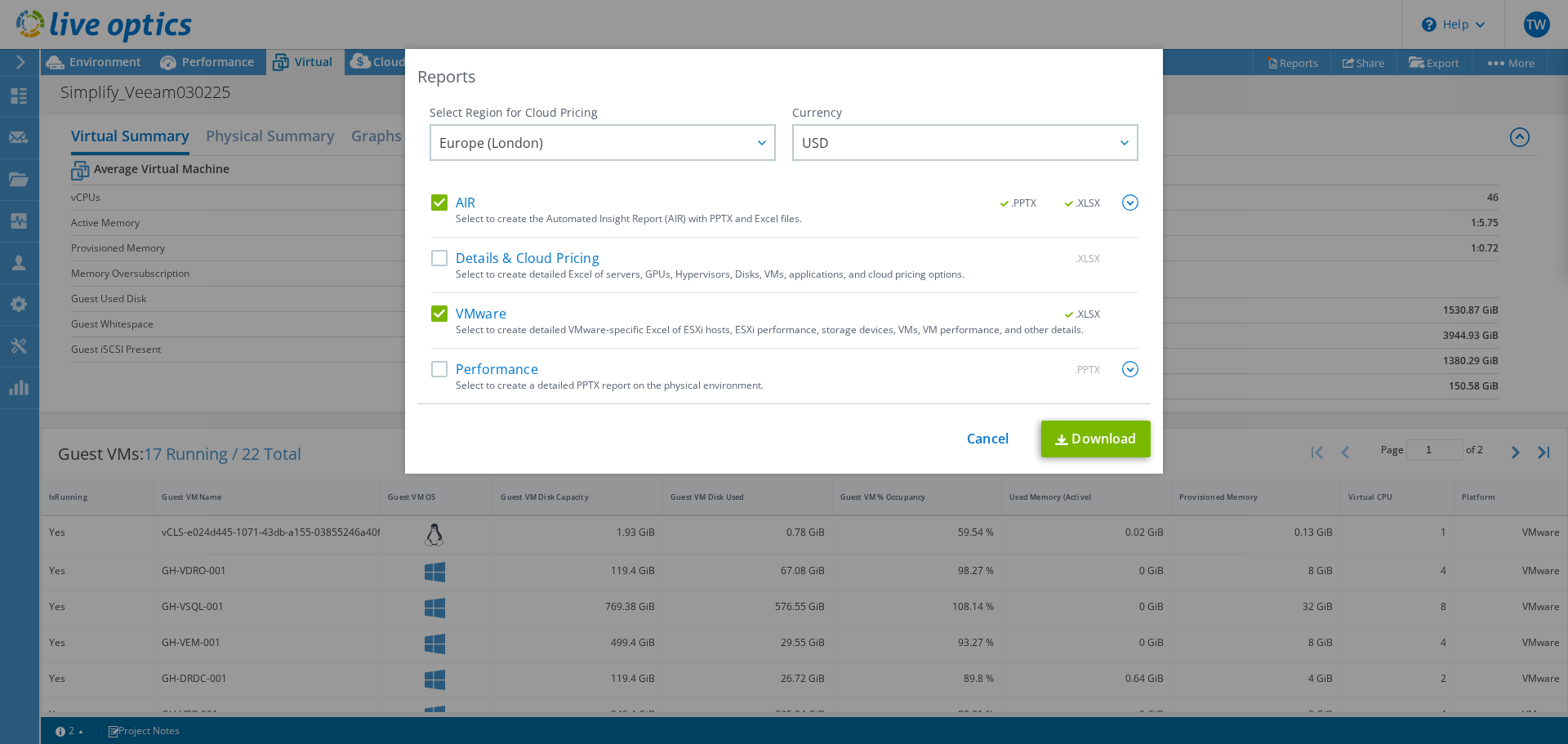 click on "AIR" at bounding box center [453, 203] 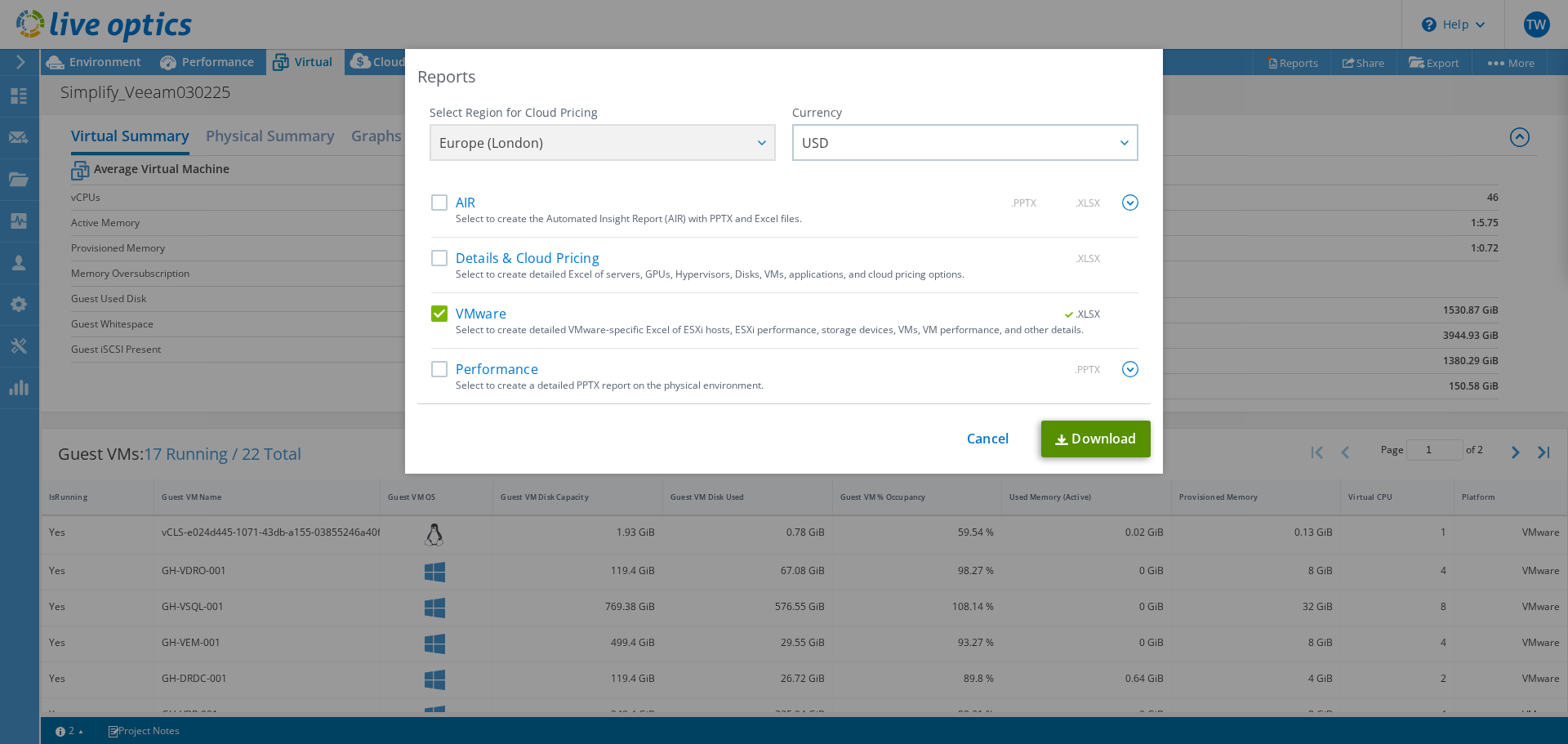 click at bounding box center (1062, 439) 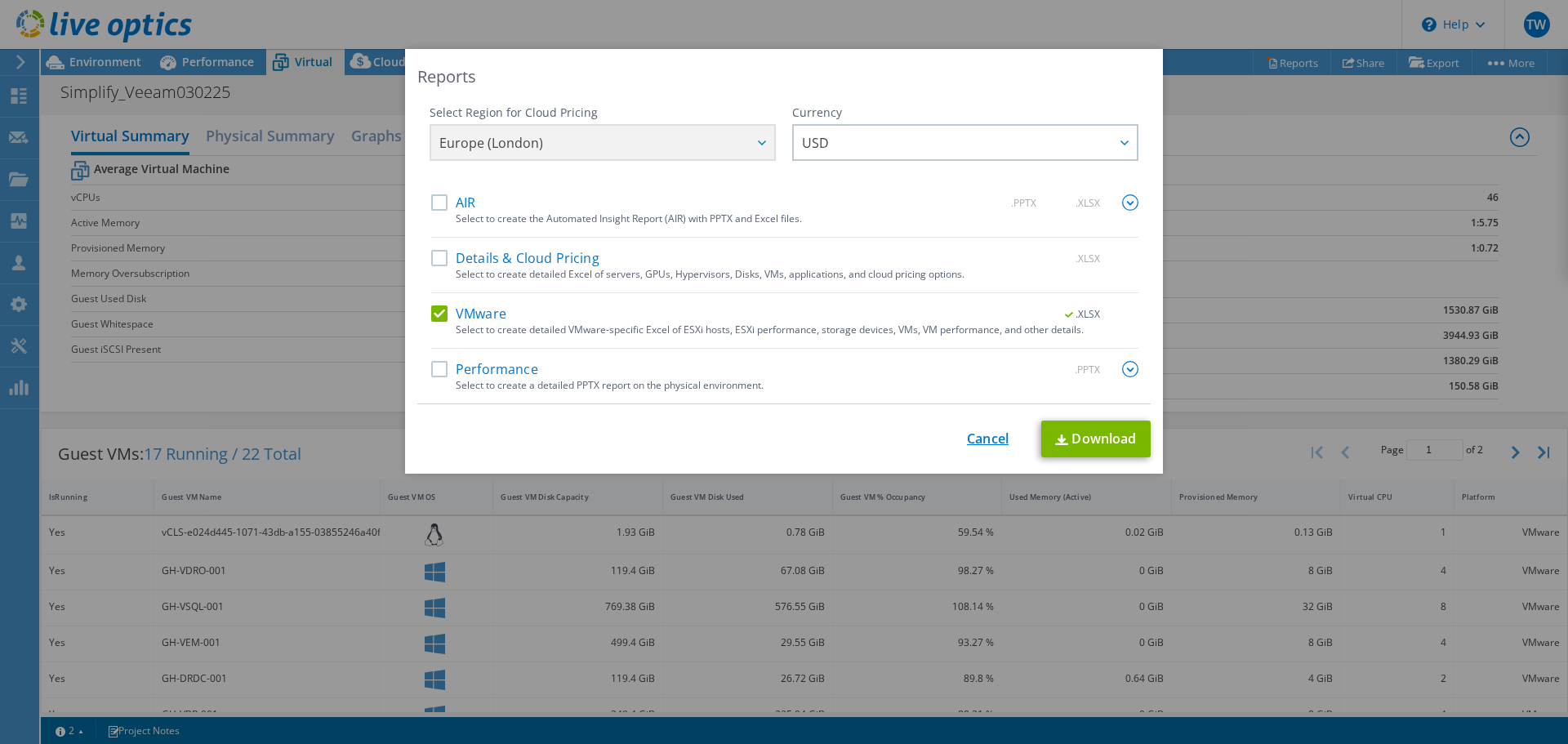 click on "Cancel" at bounding box center [987, 439] 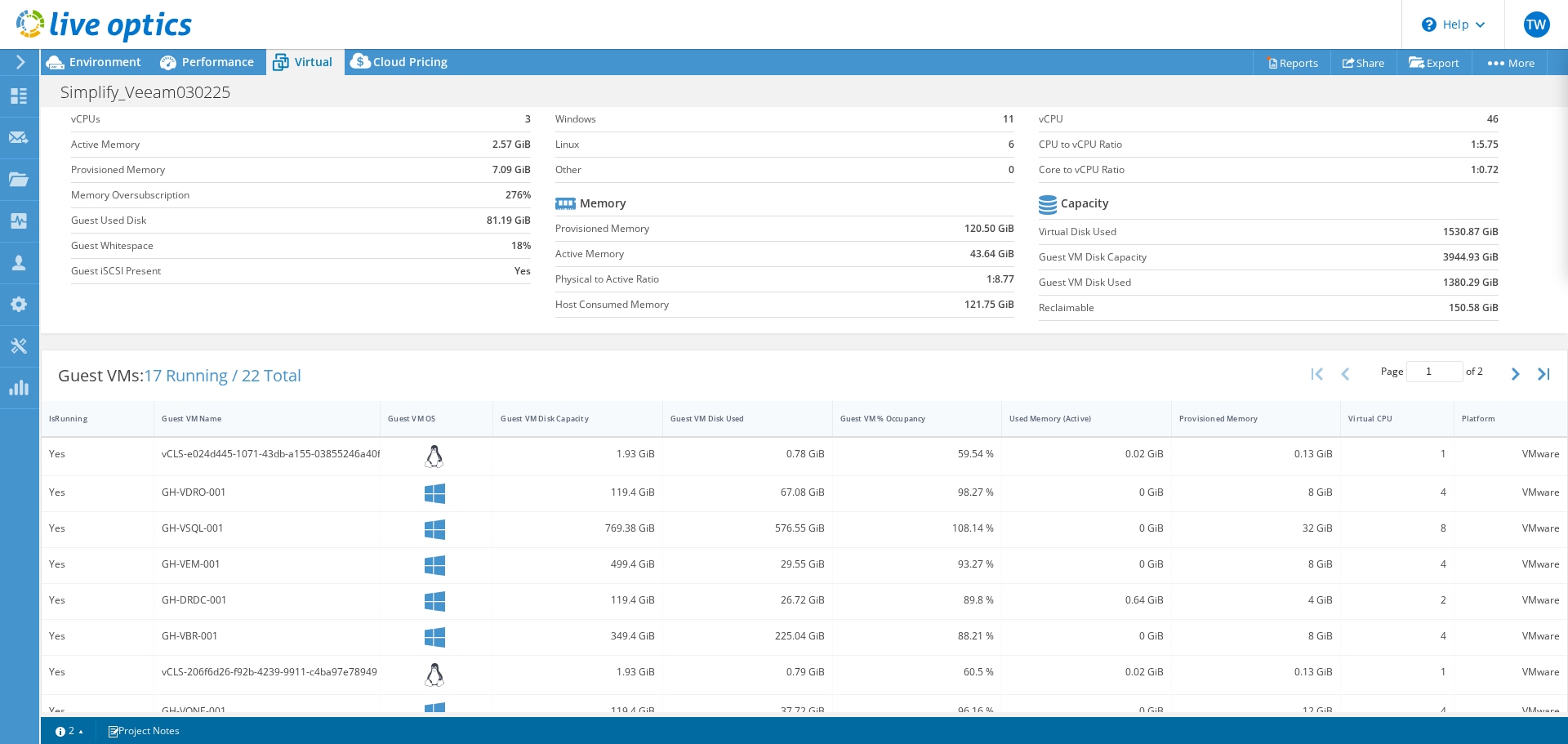 scroll, scrollTop: 0, scrollLeft: 0, axis: both 